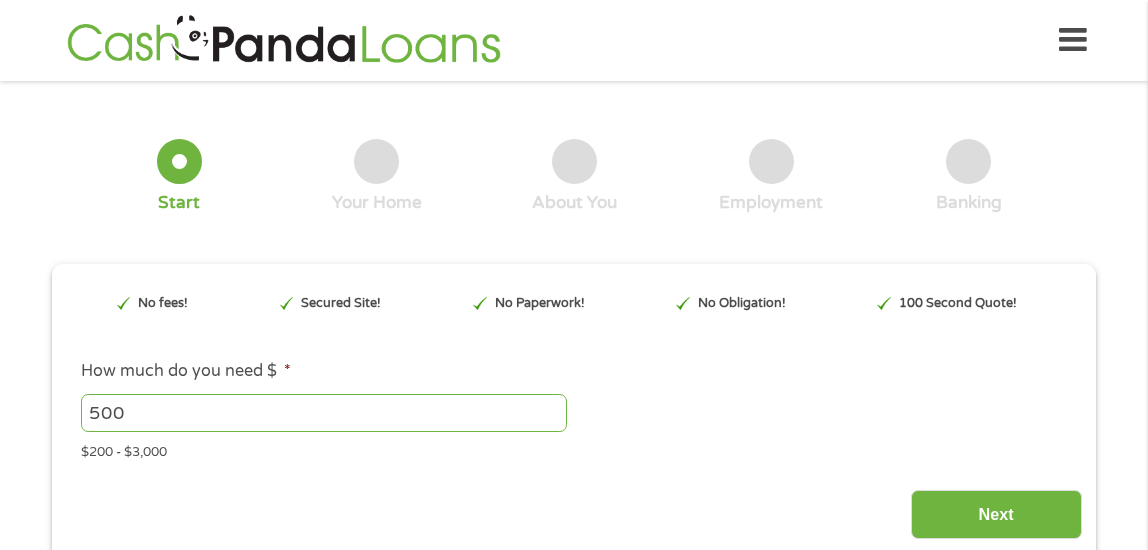 scroll, scrollTop: 0, scrollLeft: 0, axis: both 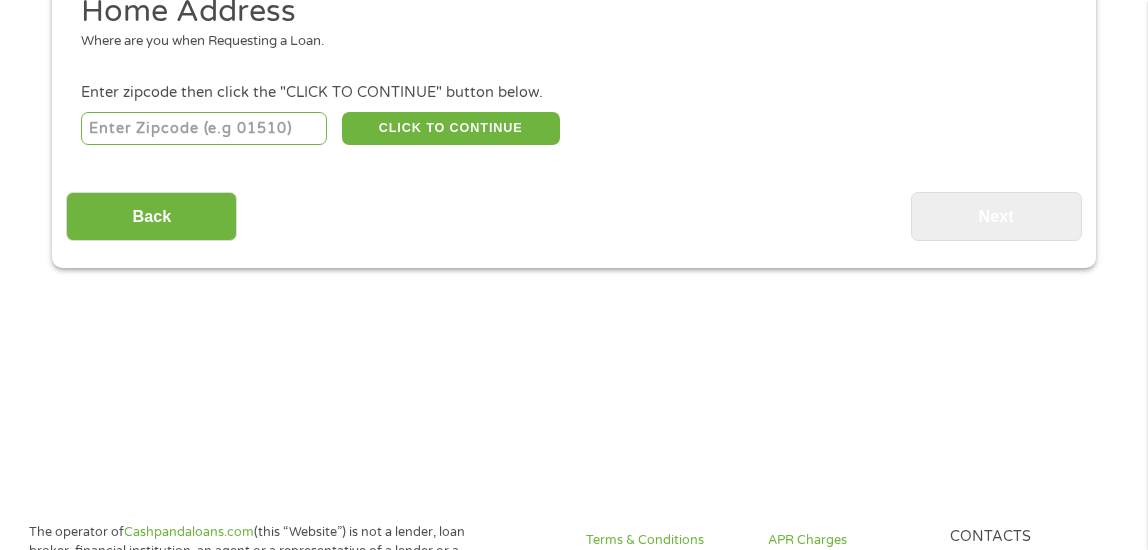 click at bounding box center [204, 129] 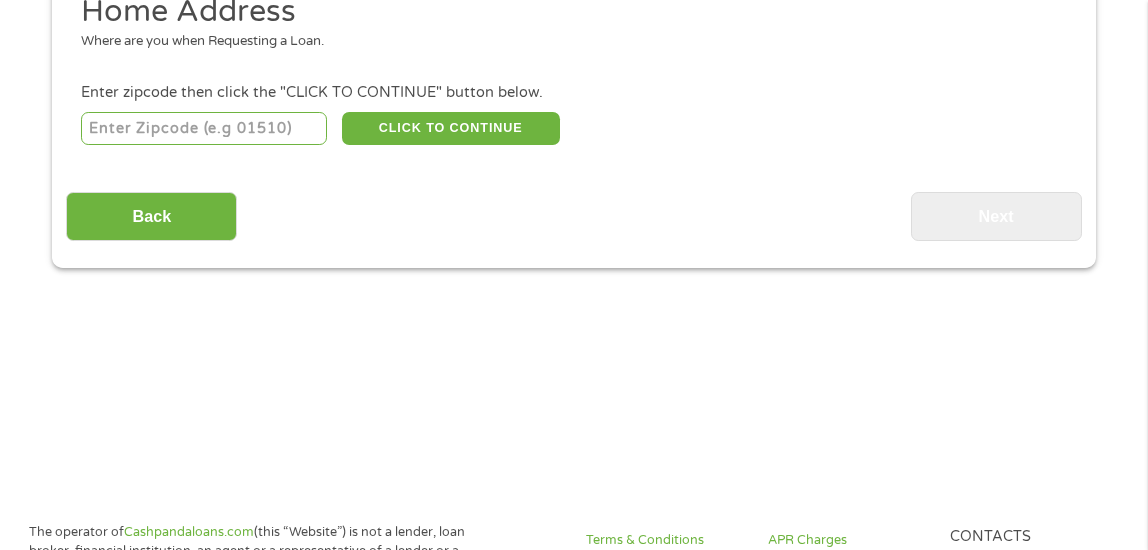 type on "[POSTAL_CODE]" 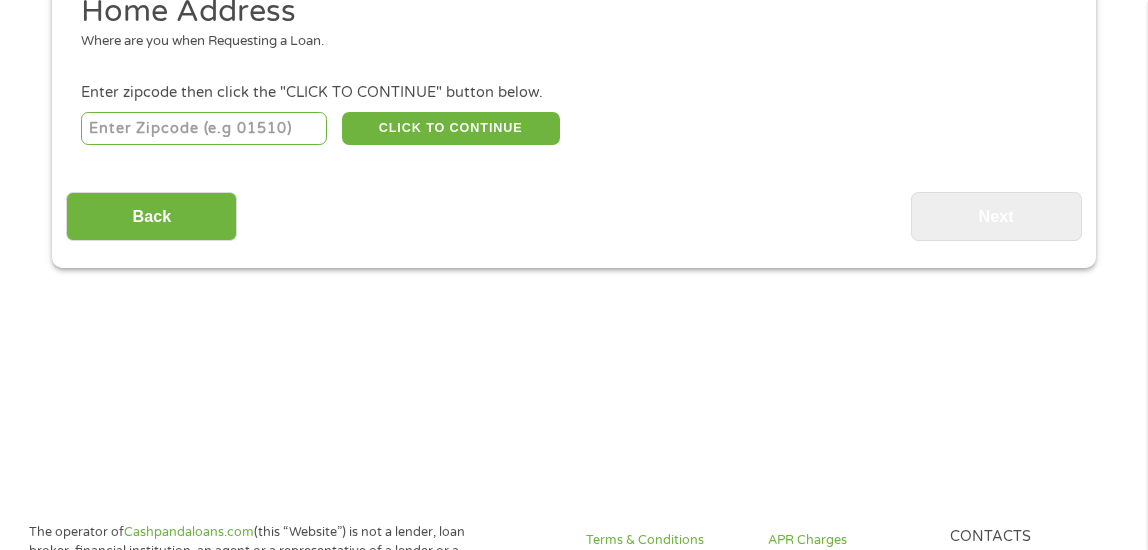 select on "Georgia" 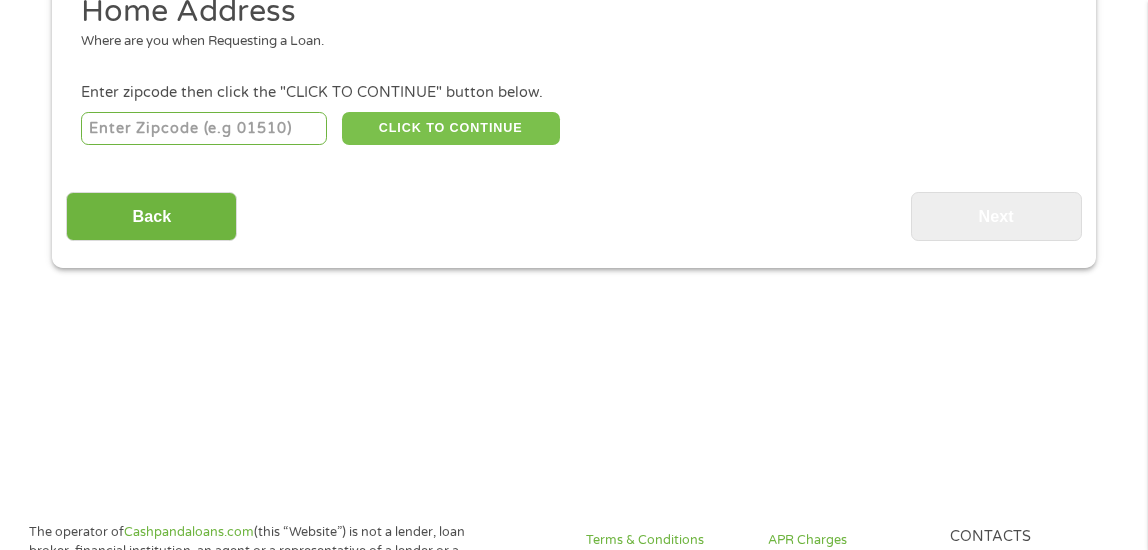click on "CLICK TO CONTINUE" at bounding box center (451, 129) 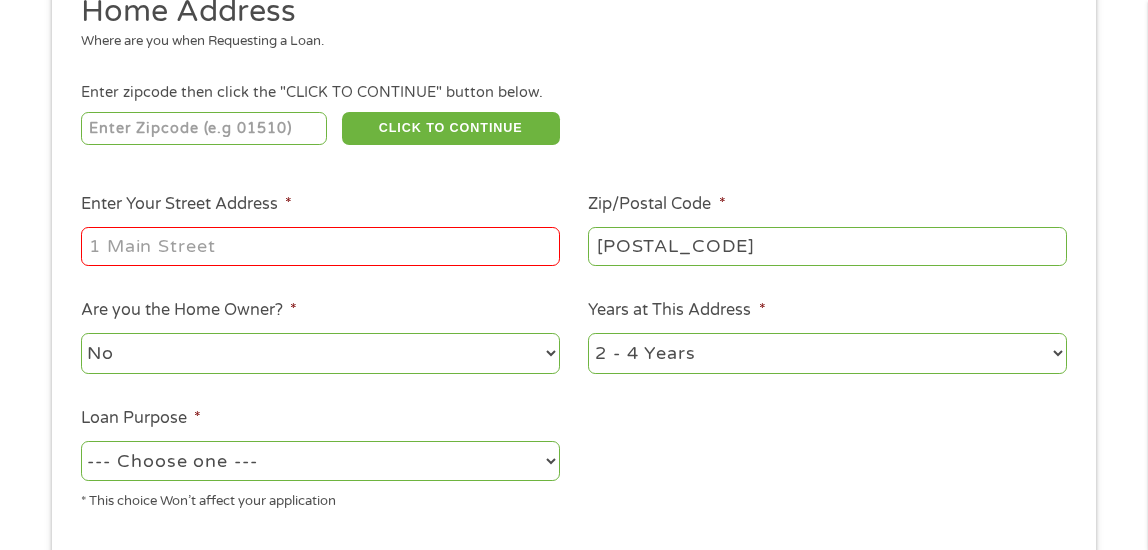 click on "Enter Your Street Address *" at bounding box center (320, 246) 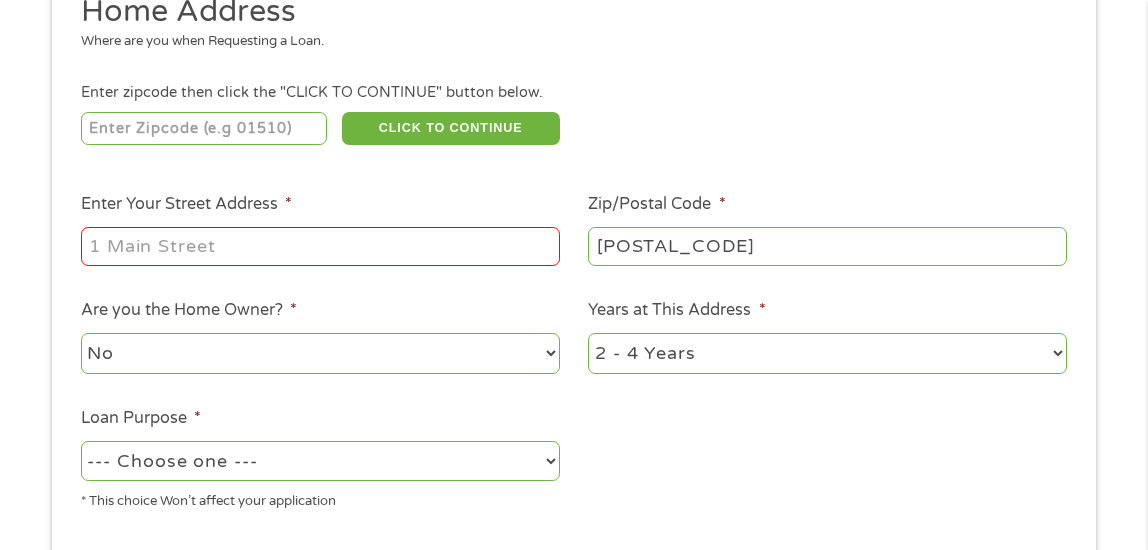 type on "[NUMBER] [NUMBER] ST NW APT [NUMBER]" 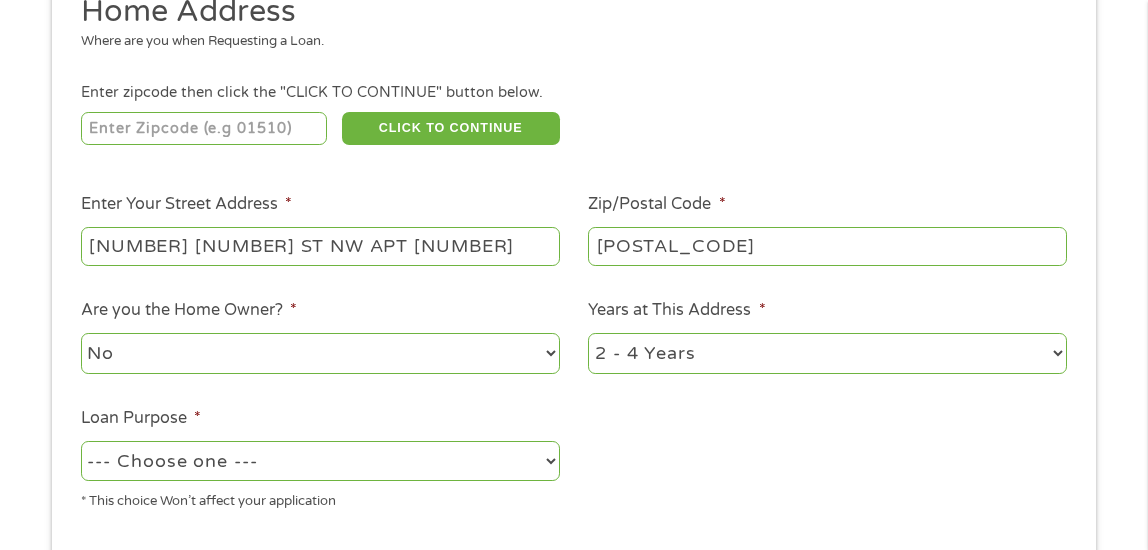 click on "1 Year or less 1 - 2 Years 2 - 4 Years Over 4 Years" at bounding box center (827, 353) 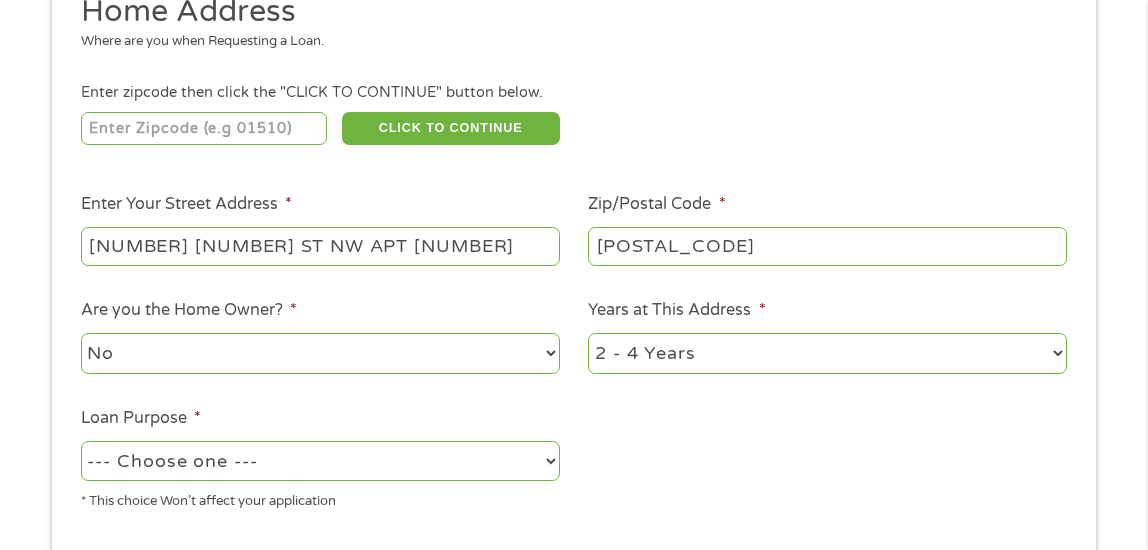select on "60months" 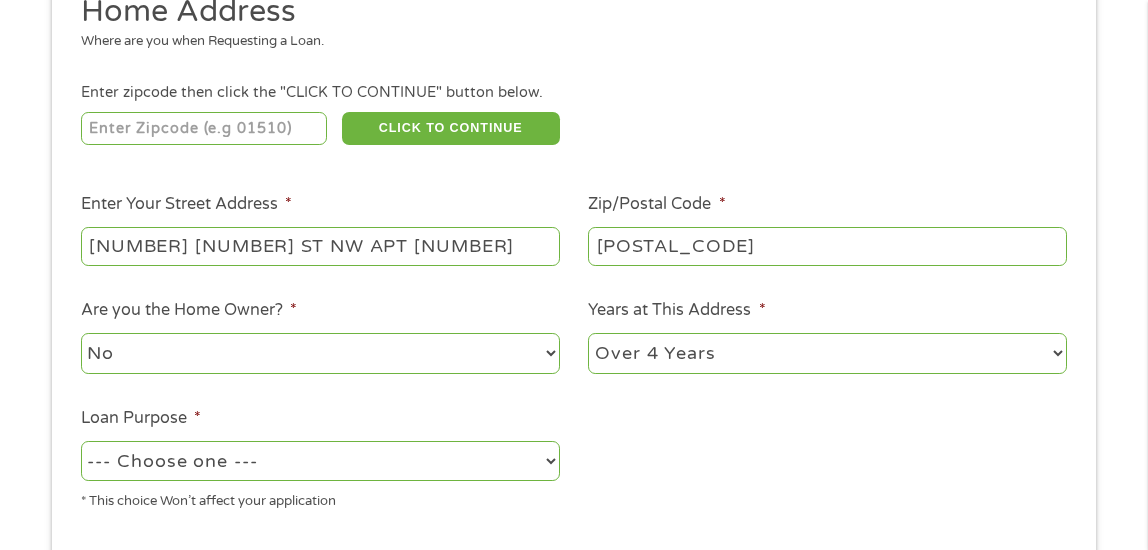 click on "1 Year or less 1 - 2 Years 2 - 4 Years Over 4 Years" at bounding box center [827, 353] 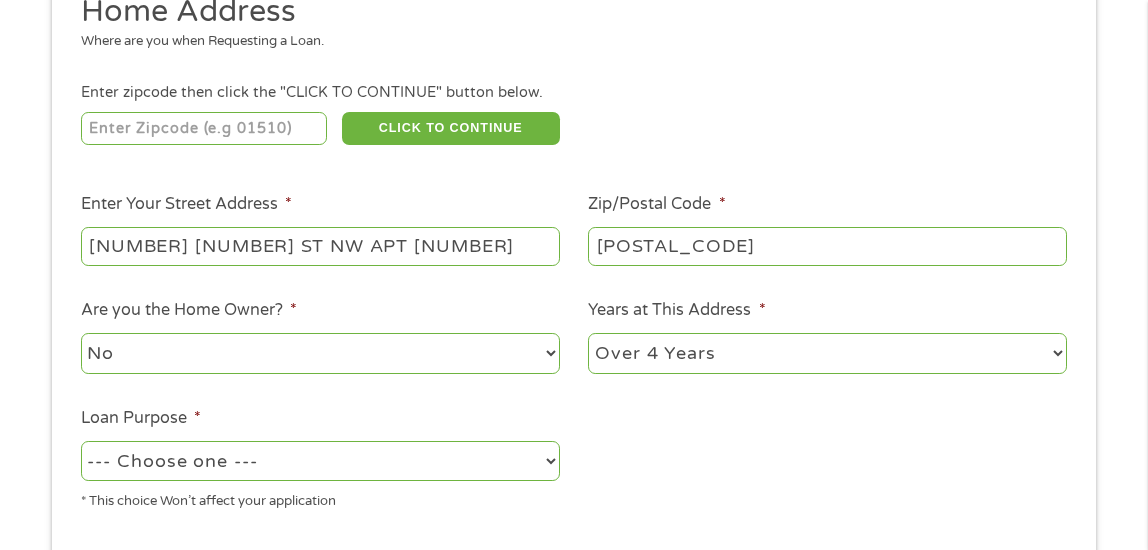 click on "--- Choose one --- Pay Bills Debt Consolidation Home Improvement Major Purchase Car Loan Short Term Cash Medical Expenses Other" at bounding box center (320, 461) 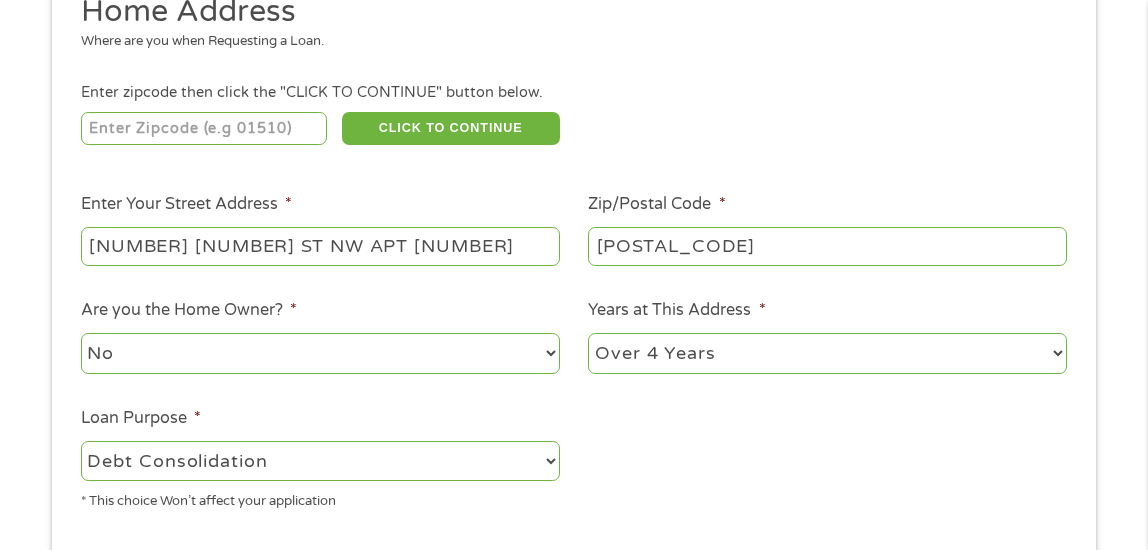 click on "--- Choose one --- Pay Bills Debt Consolidation Home Improvement Major Purchase Car Loan Short Term Cash Medical Expenses Other" at bounding box center [320, 461] 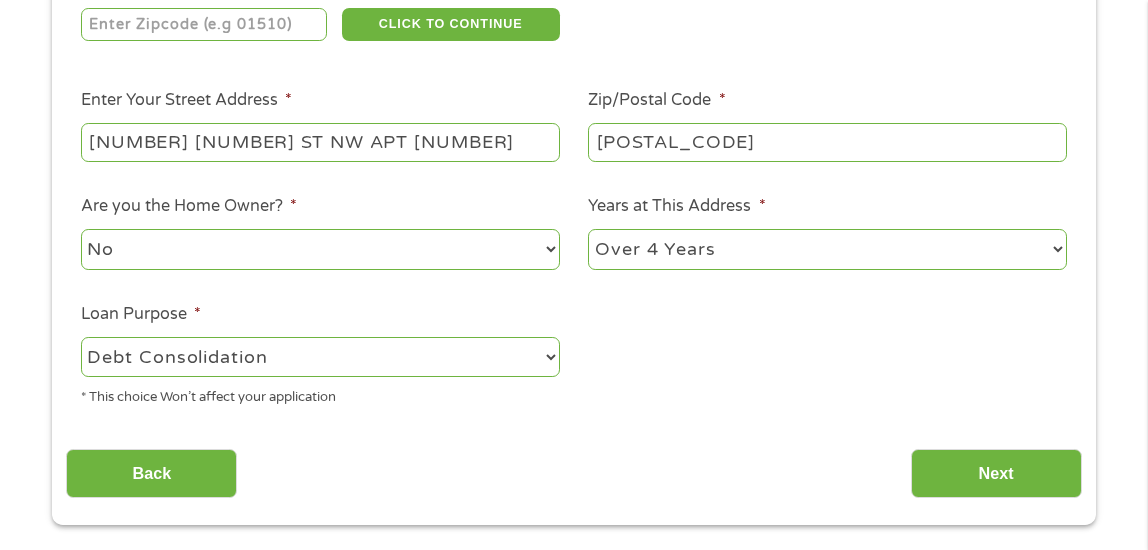 scroll, scrollTop: 600, scrollLeft: 0, axis: vertical 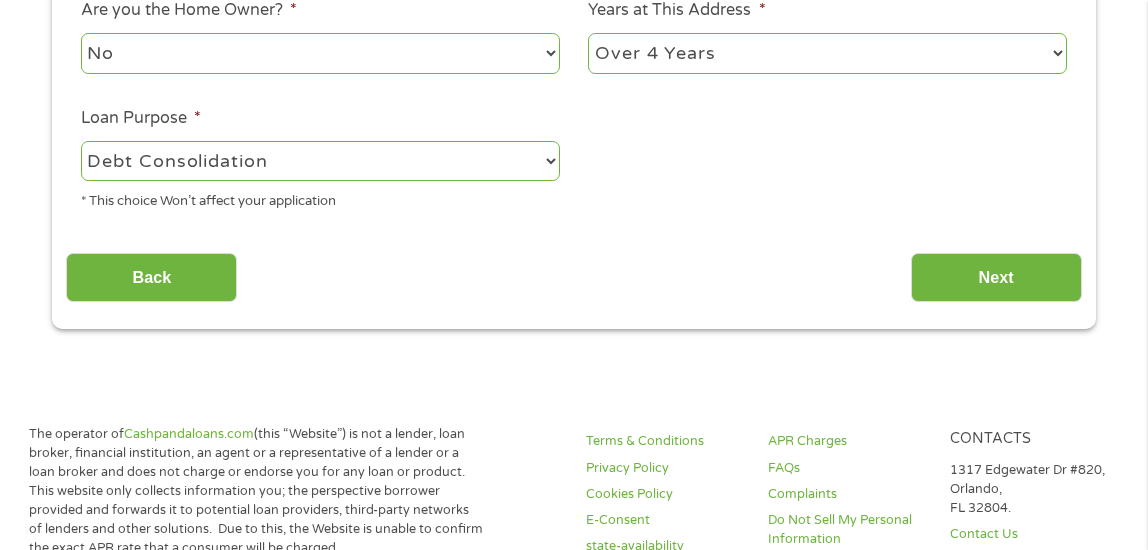 click on "--- Choose one --- Pay Bills Debt Consolidation Home Improvement Major Purchase Car Loan Short Term Cash Medical Expenses Other" at bounding box center (320, 161) 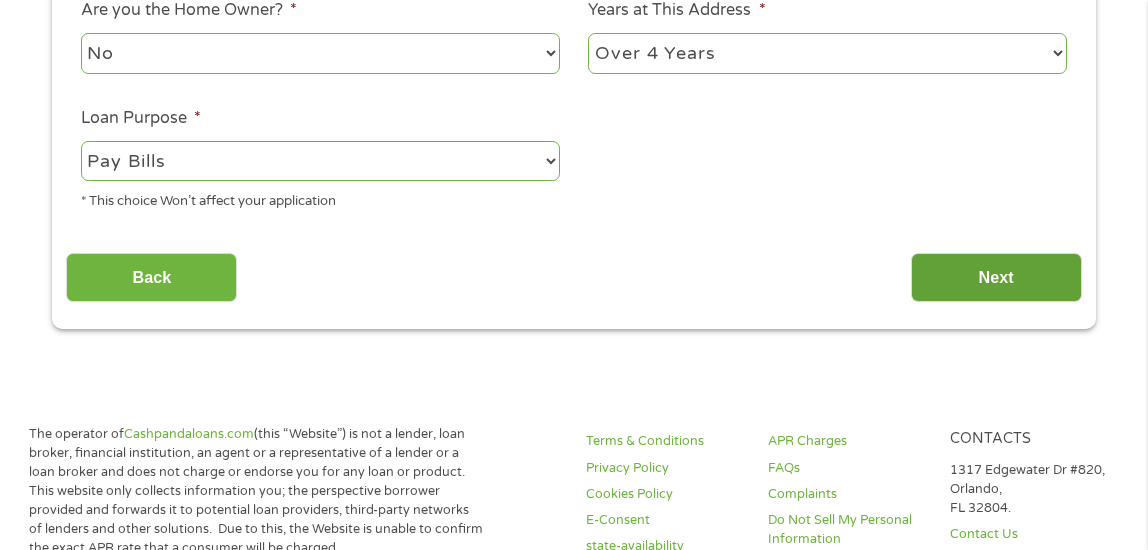 click on "Next" at bounding box center (996, 277) 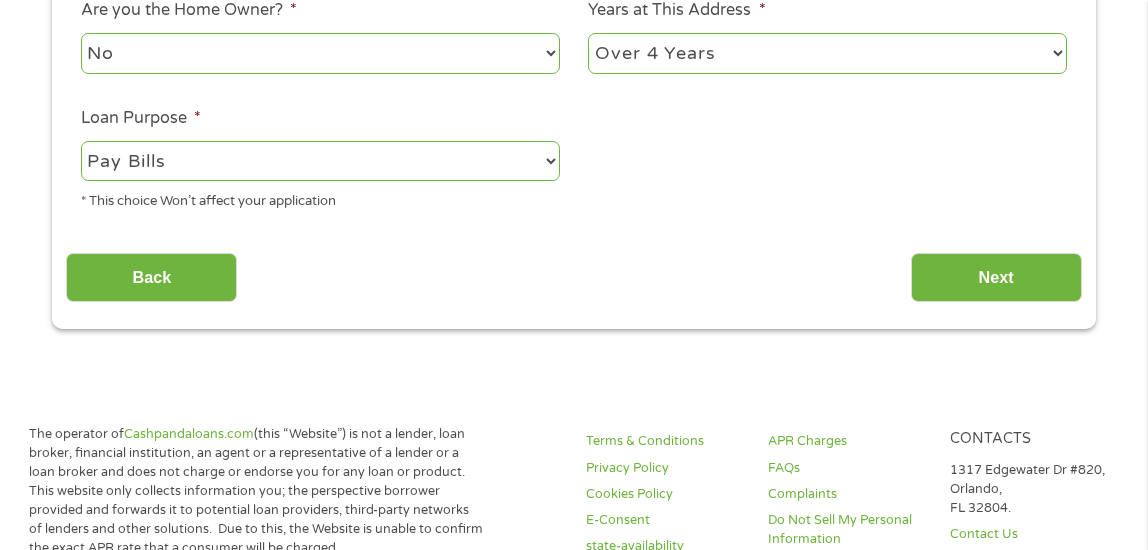 scroll, scrollTop: 8, scrollLeft: 8, axis: both 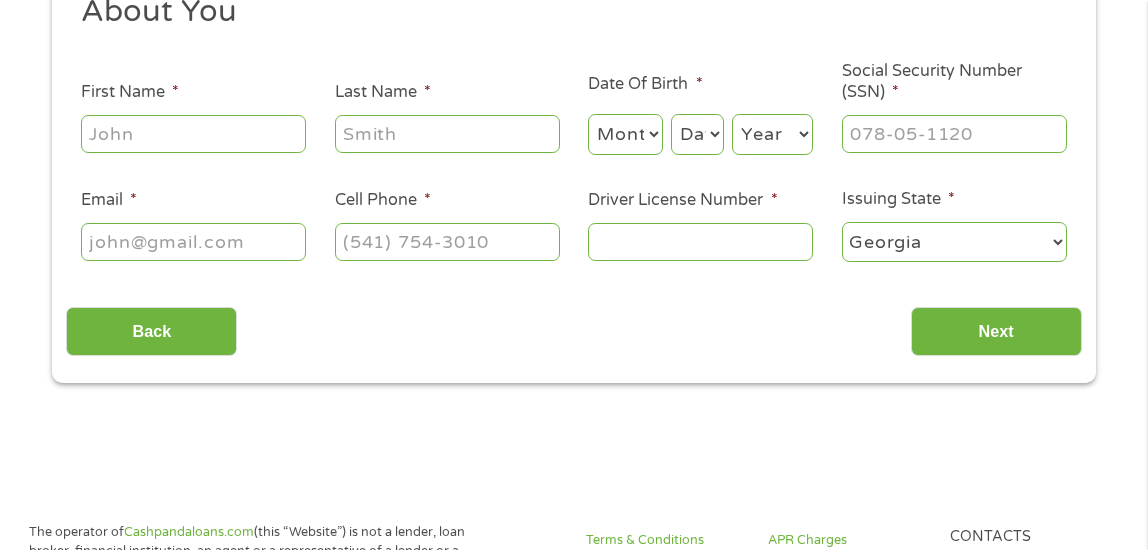 click on "First Name *" at bounding box center (193, 134) 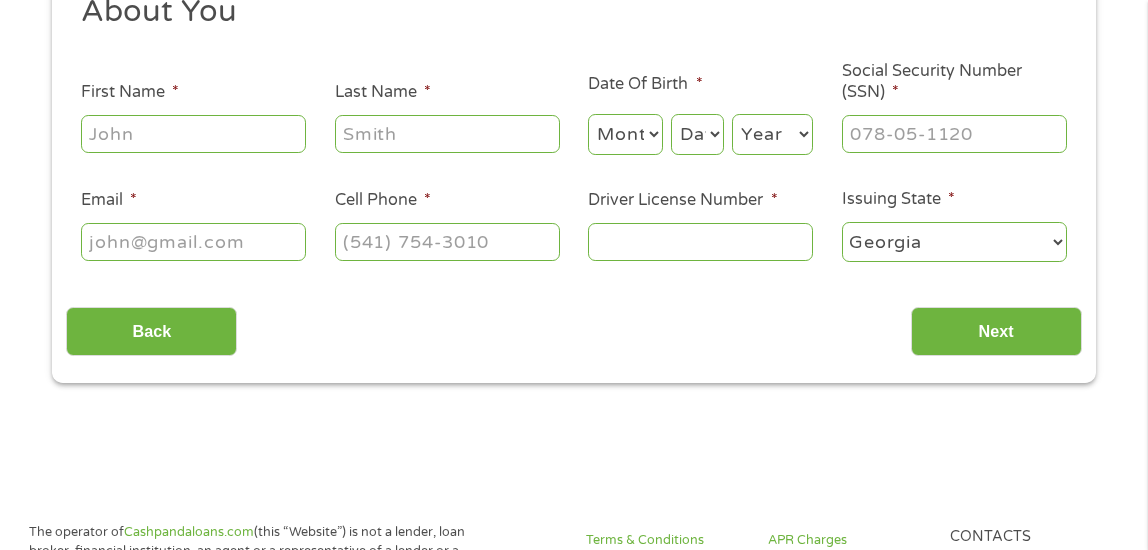 type on "[FIRST]" 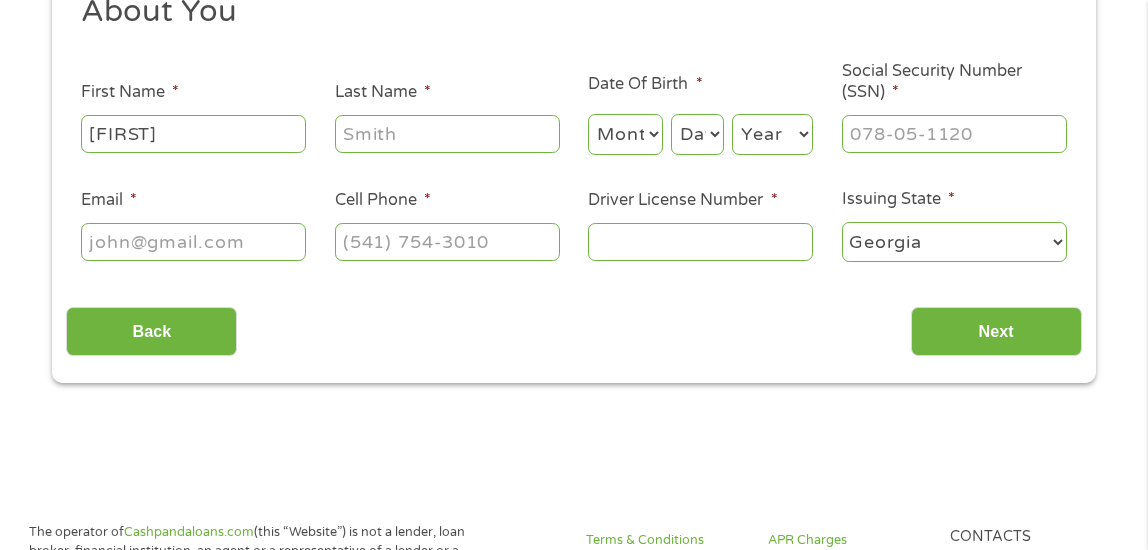 type on "[LAST]" 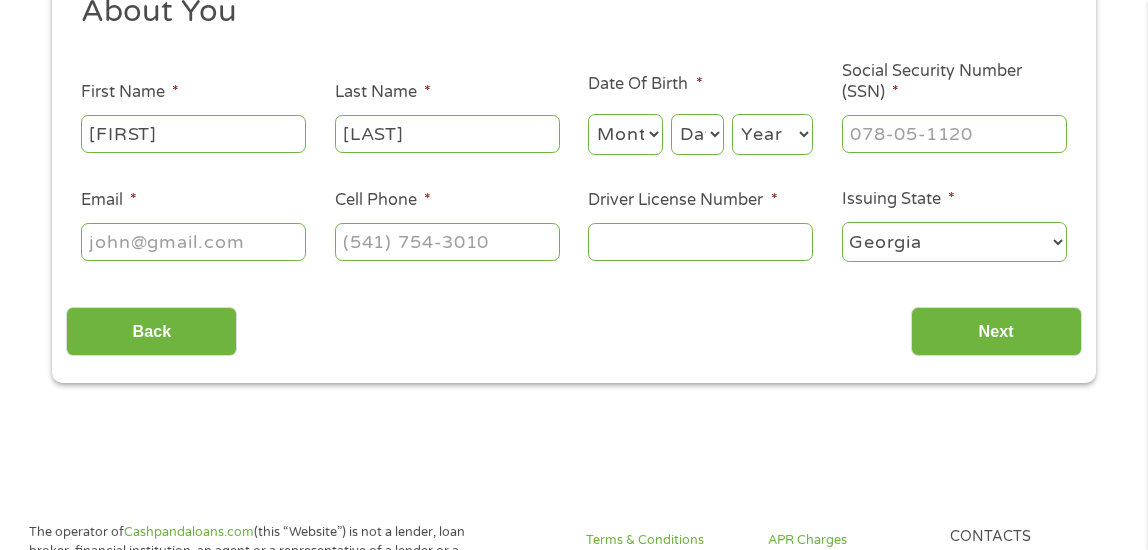 type on "[EMAIL]" 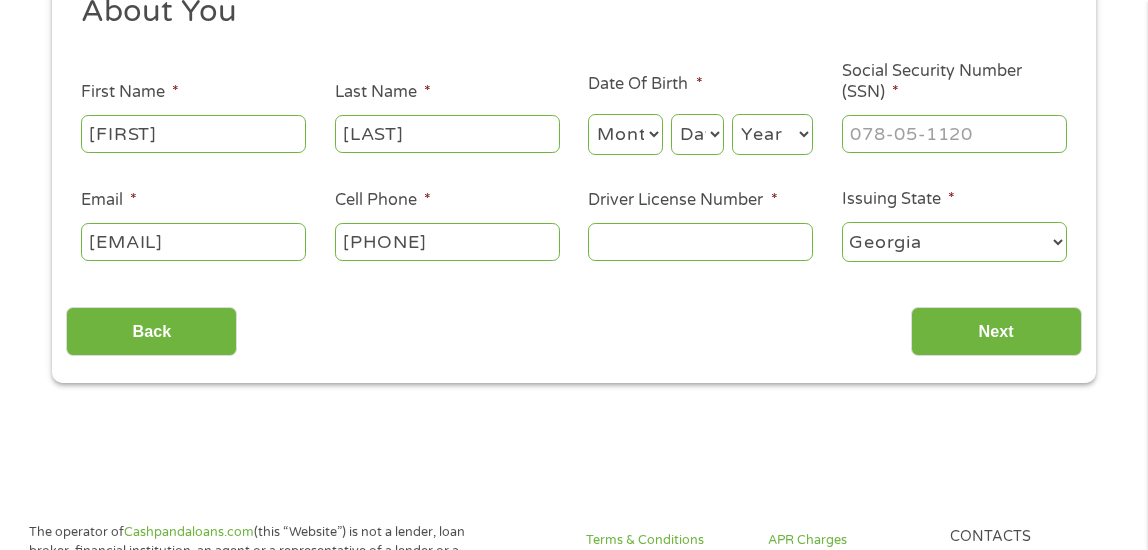 type on "([PHONE]) [PHONE]" 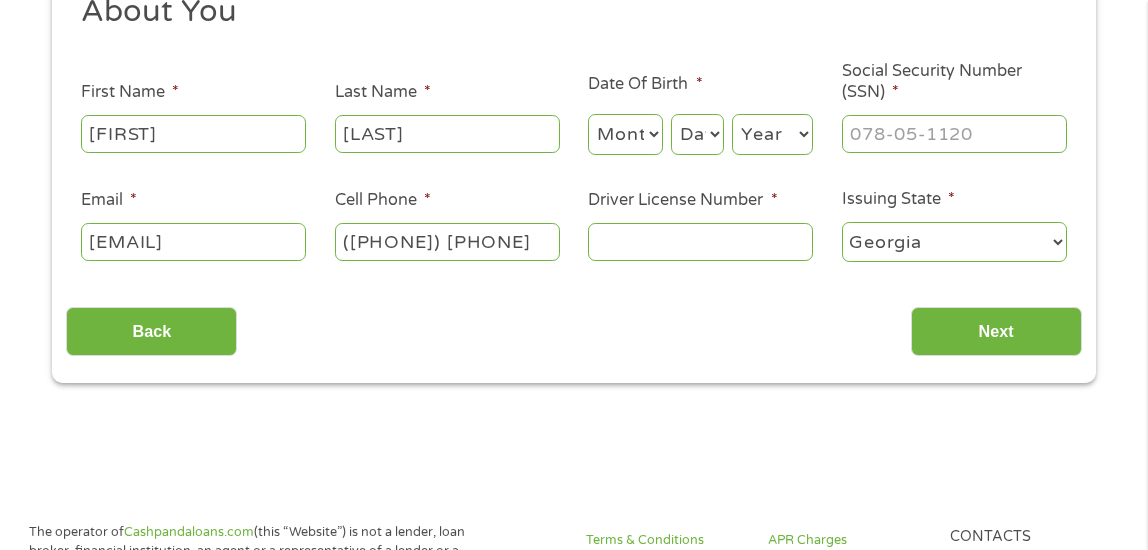 click on "[EMAIL]" at bounding box center (193, 242) 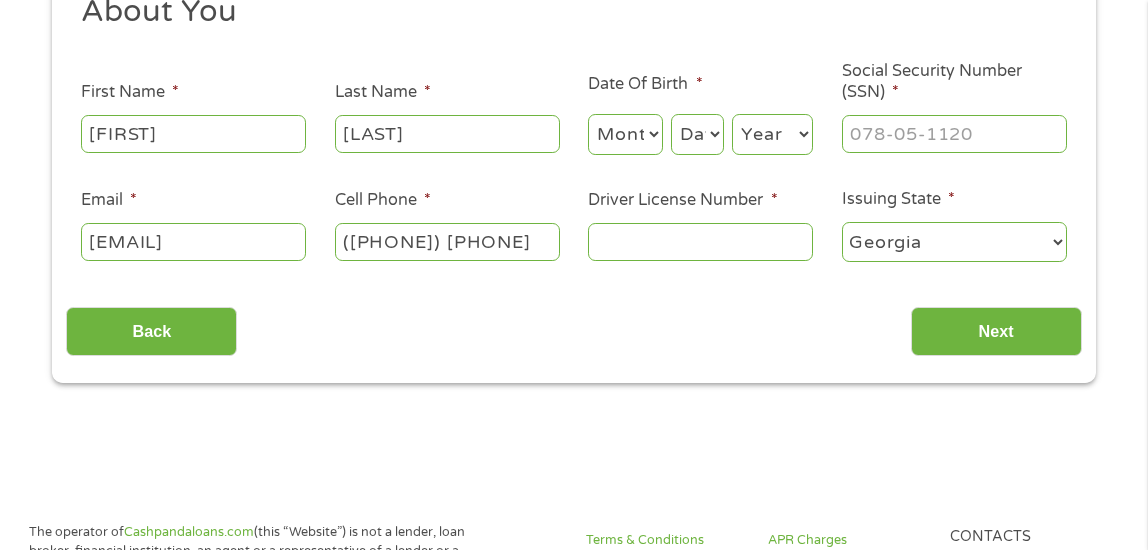 type on "[EMAIL]" 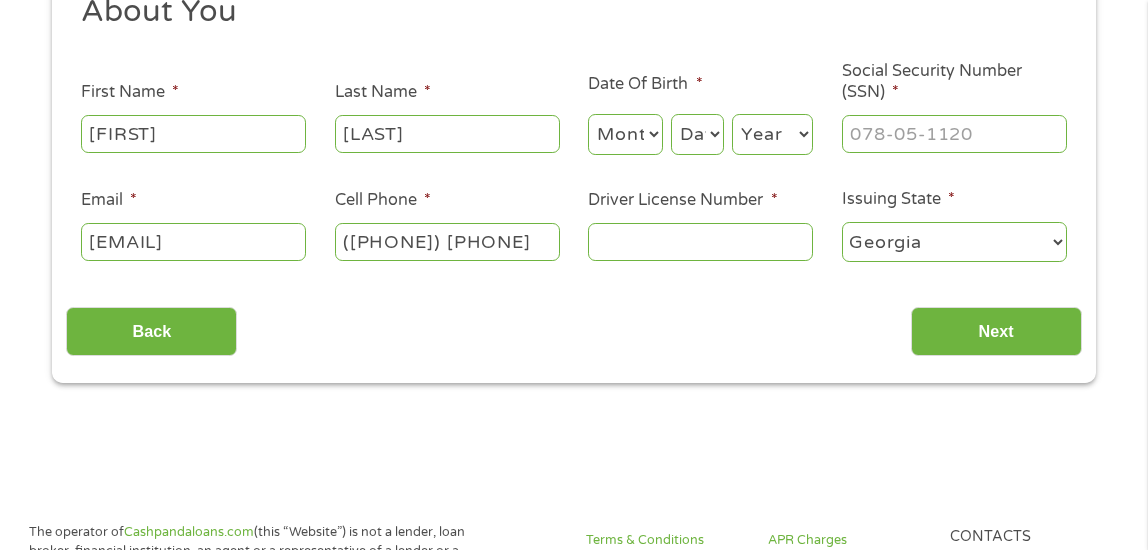 click on "Month 1 2 3 4 5 6 7 8 9 10 11 12" at bounding box center (625, 134) 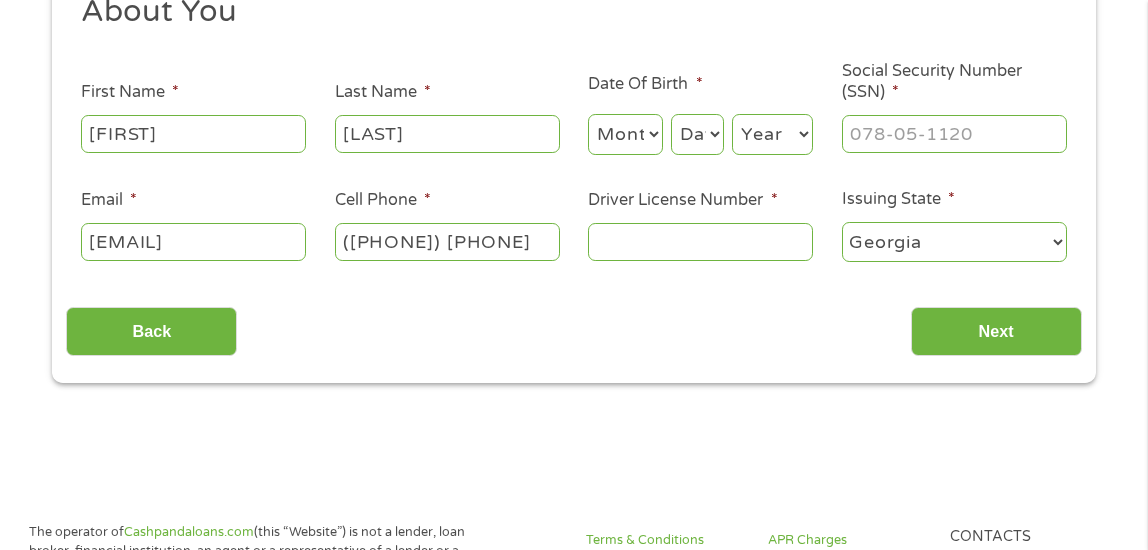 select on "4" 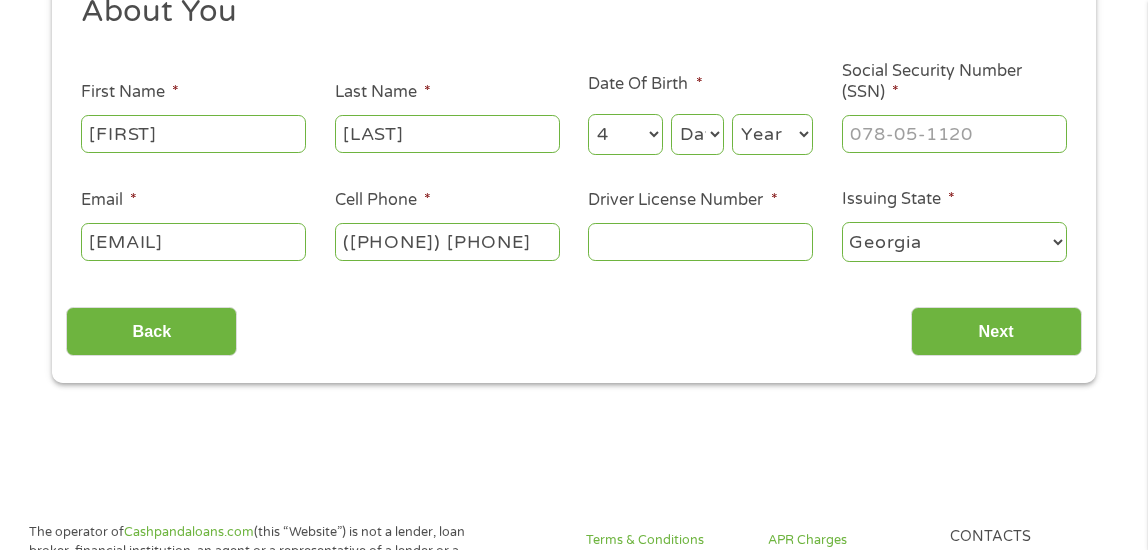 click on "Month 1 2 3 4 5 6 7 8 9 10 11 12" at bounding box center (625, 134) 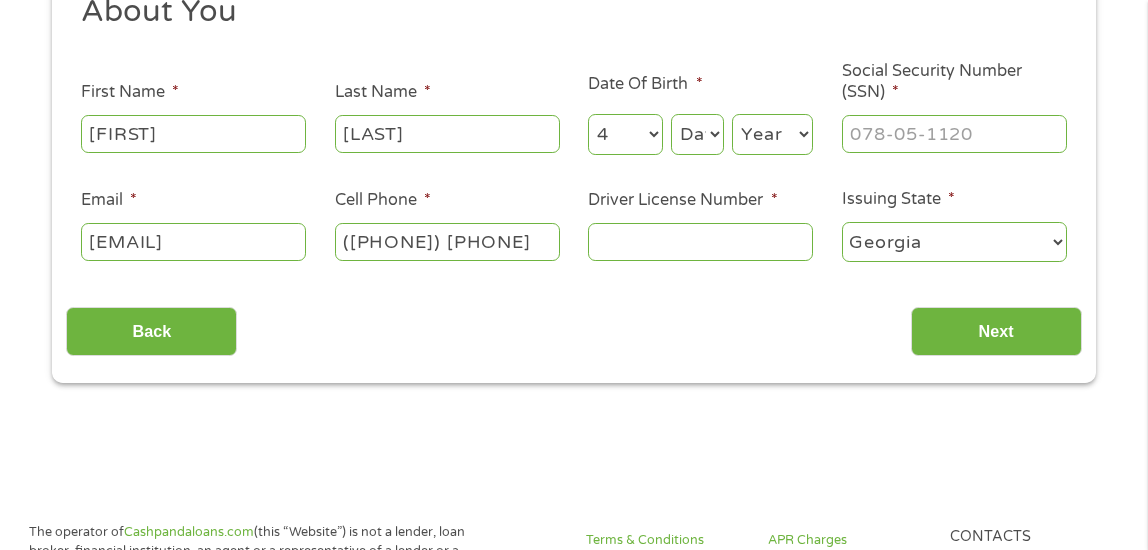 click on "Day 1 2 3 4 5 6 7 8 9 10 11 12 13 14 15 16 17 18 19 20 21 22 23 24 25 26 27 28 29 30 31" at bounding box center [697, 134] 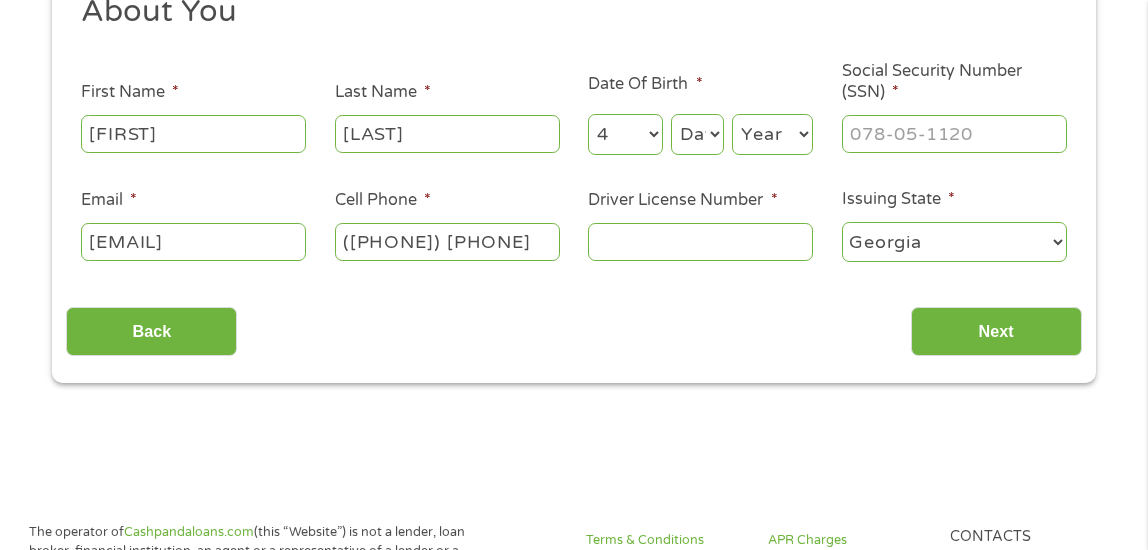 select on "21" 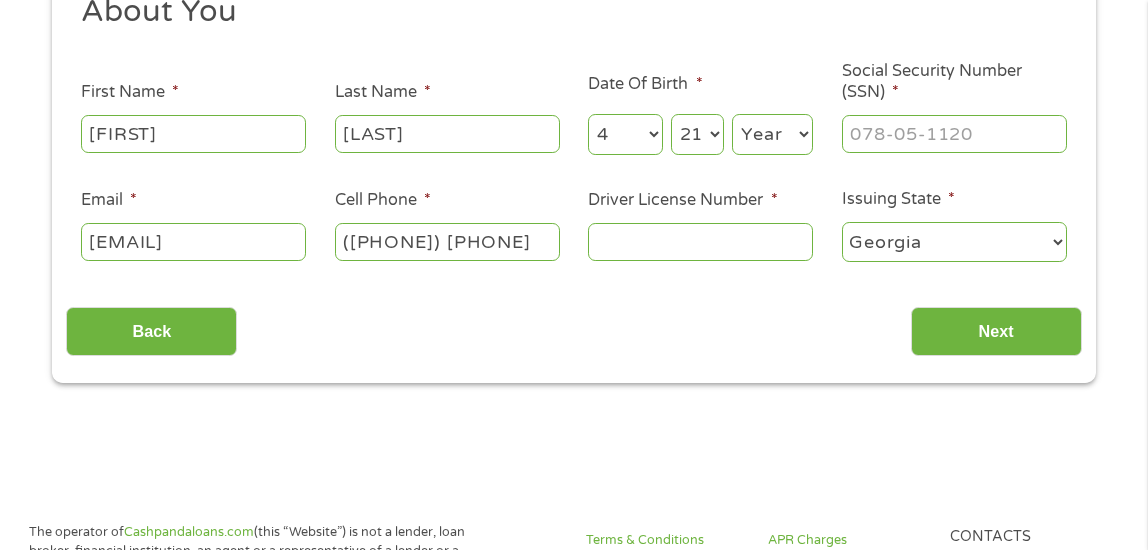click on "Day 1 2 3 4 5 6 7 8 9 10 11 12 13 14 15 16 17 18 19 20 21 22 23 24 25 26 27 28 29 30 31" at bounding box center [697, 134] 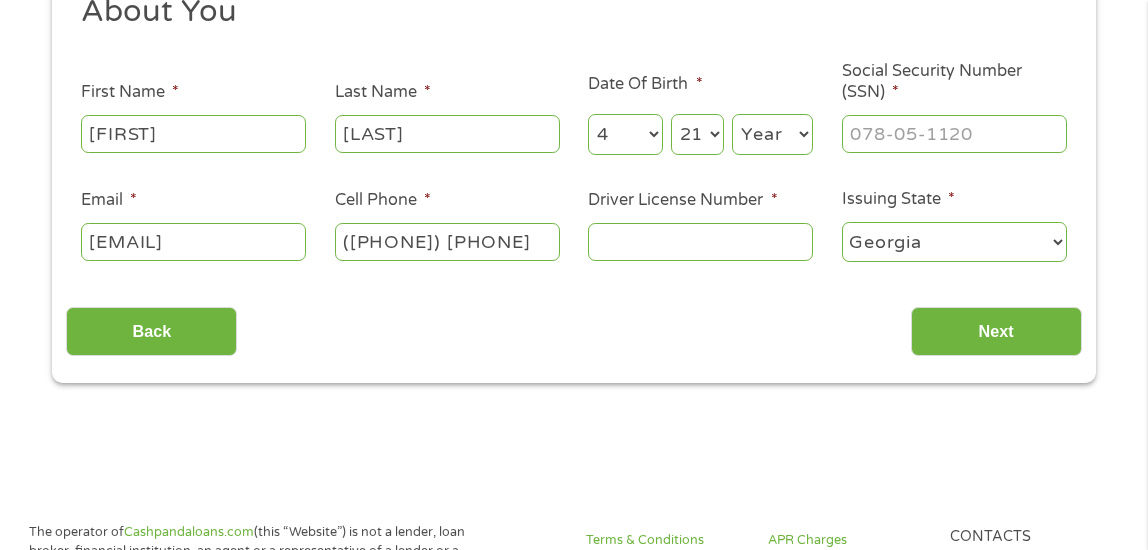 click on "Year 2007 2006 2005 2004 2003 2002 2001 2000 1999 1998 1997 1996 1995 1994 1993 1992 1991 1990 1989 1988 1987 1986 1985 1984 1983 1982 1981 1980 1979 1978 1977 1976 1975 1974 1973 1972 1971 1970 1969 1968 1967 1966 1965 1964 1963 1962 1961 1960 1959 1958 1957 1956 1955 1954 1953 1952 1951 1950 1949 1948 1947 1946 1945 1944 1943 1942 1941 1940 1939 1938 1937 1936 1935 1934 1933 1932 1931 1930 1929 1928 1927 1926 1925 1924 1923 1922 1921 1920" at bounding box center (772, 134) 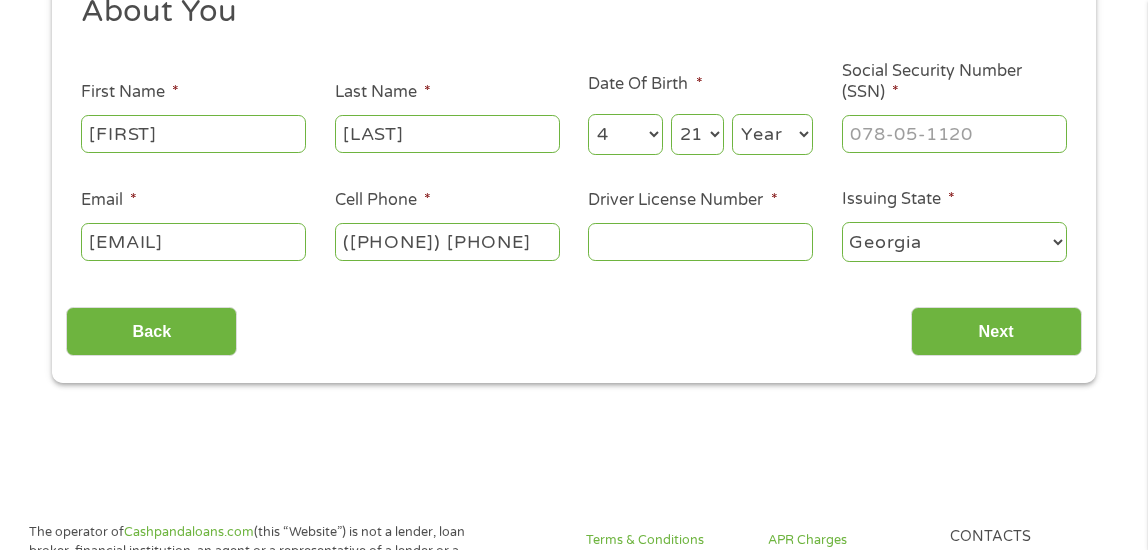 select on "1951" 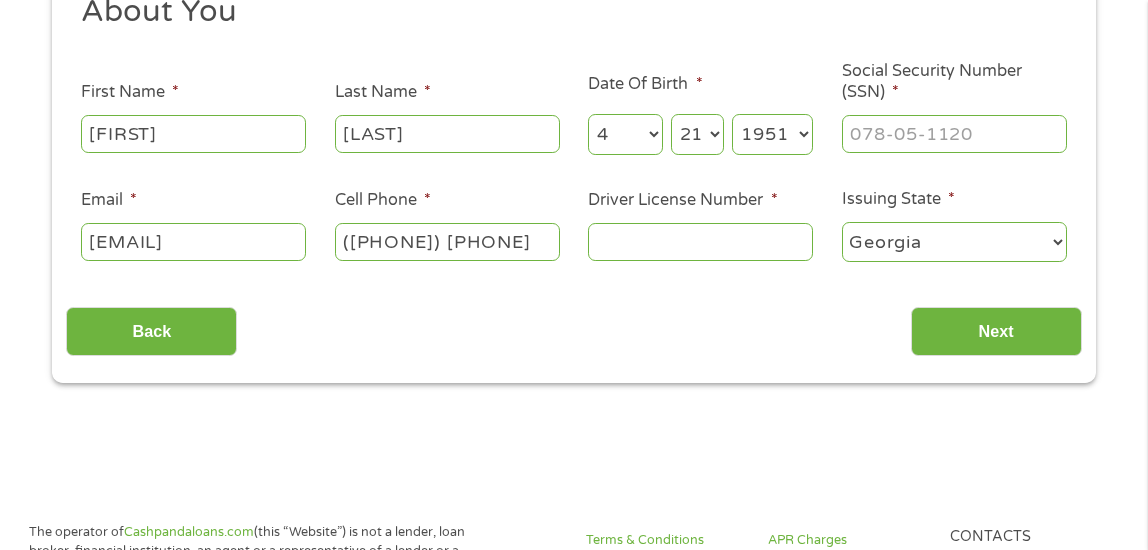 click on "Year 2007 2006 2005 2004 2003 2002 2001 2000 1999 1998 1997 1996 1995 1994 1993 1992 1991 1990 1989 1988 1987 1986 1985 1984 1983 1982 1981 1980 1979 1978 1977 1976 1975 1974 1973 1972 1971 1970 1969 1968 1967 1966 1965 1964 1963 1962 1961 1960 1959 1958 1957 1956 1955 1954 1953 1952 1951 1950 1949 1948 1947 1946 1945 1944 1943 1942 1941 1940 1939 1938 1937 1936 1935 1934 1933 1932 1931 1930 1929 1928 1927 1926 1925 1924 1923 1922 1921 1920" at bounding box center (772, 134) 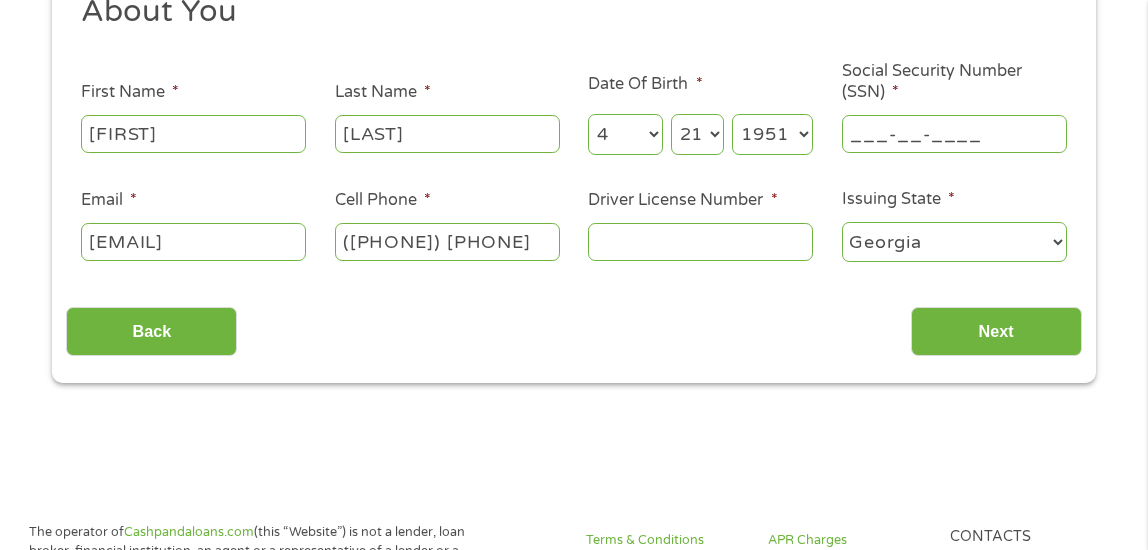 click on "___-__-____" at bounding box center [954, 134] 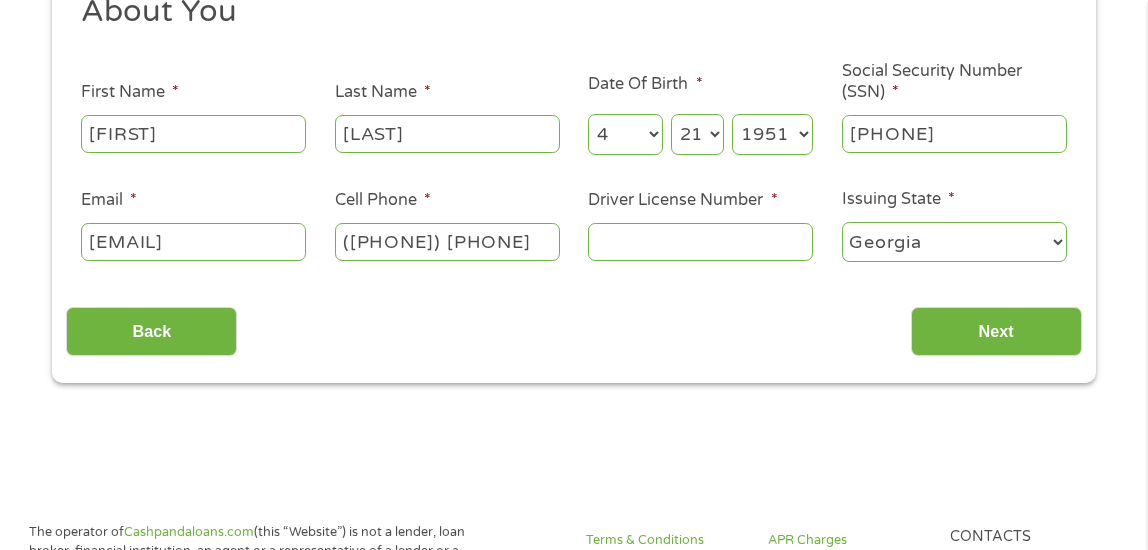 type on "[PHONE]" 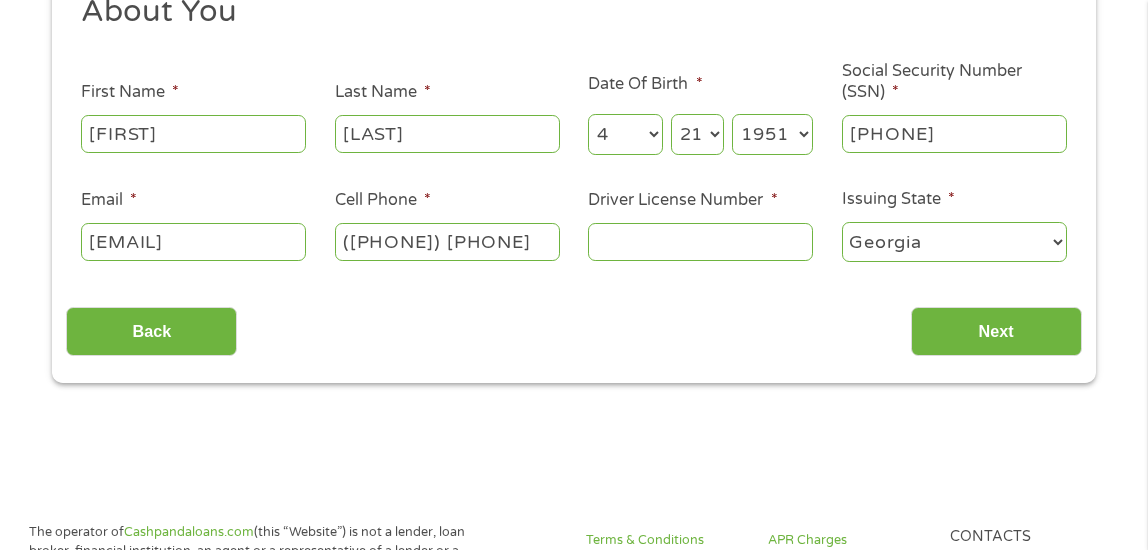 click on "Driver License Number *" at bounding box center [700, 242] 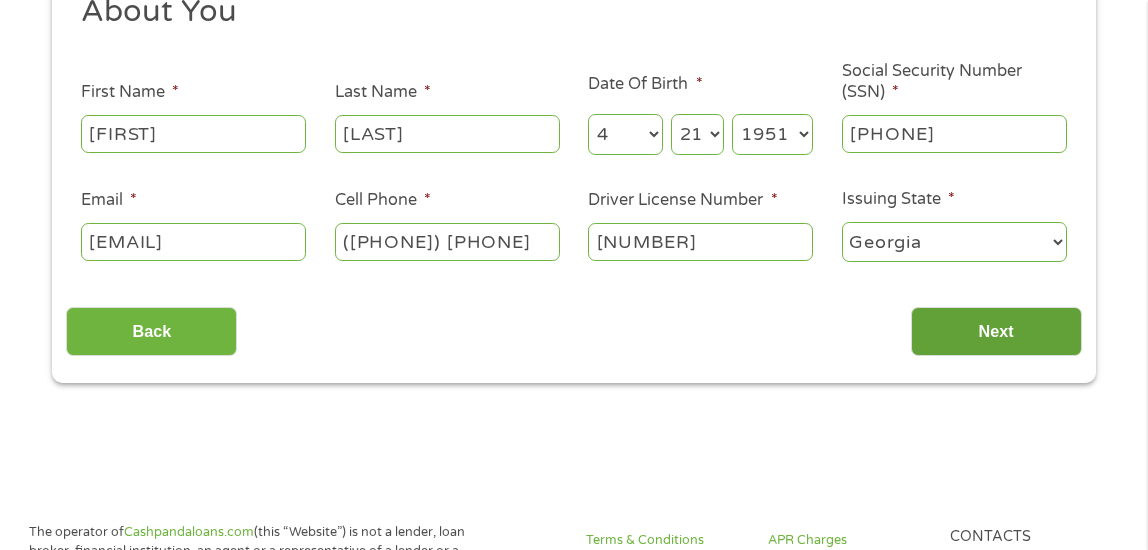 type on "[NUMBER]" 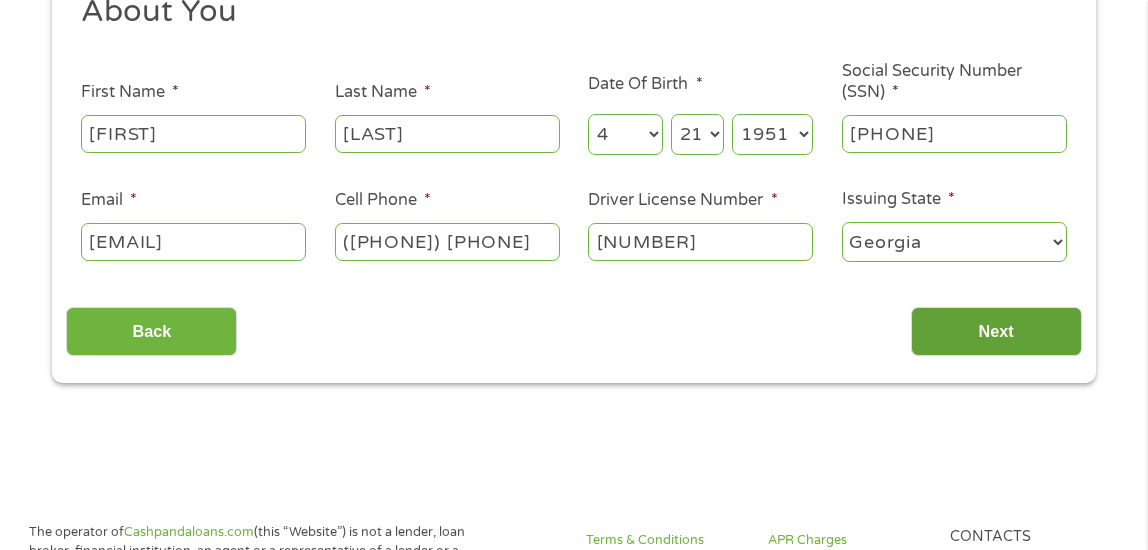 scroll, scrollTop: 8, scrollLeft: 8, axis: both 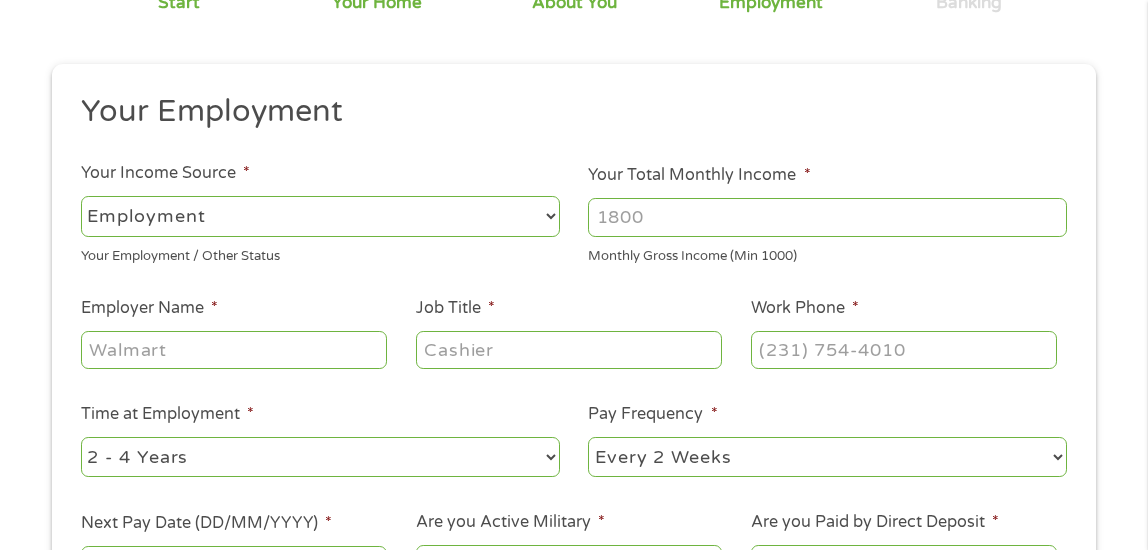click on "--- Choose one --- Employment Self Employed Benefits" at bounding box center (320, 216) 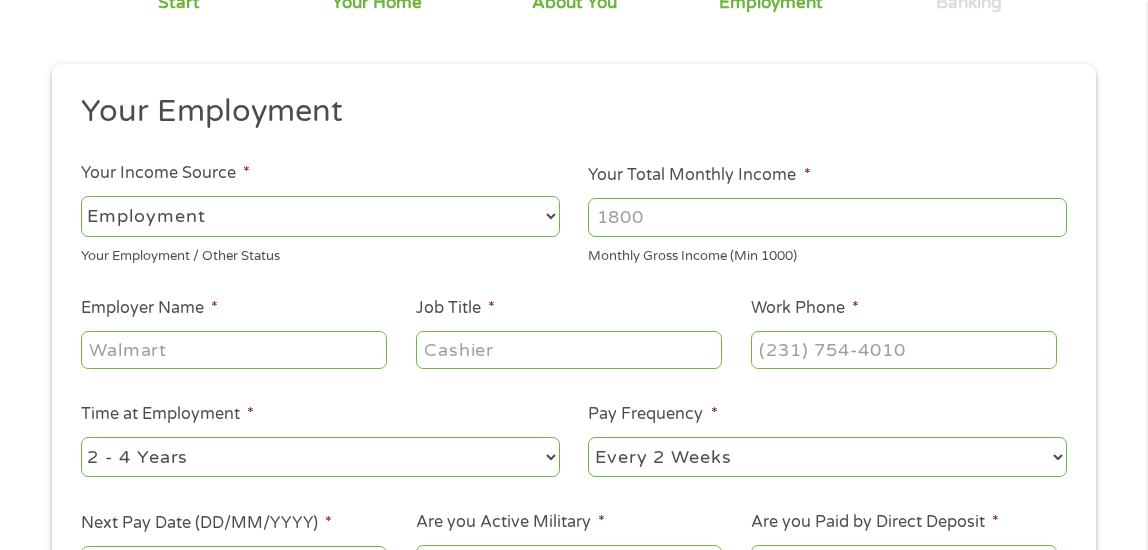 select on "benefits" 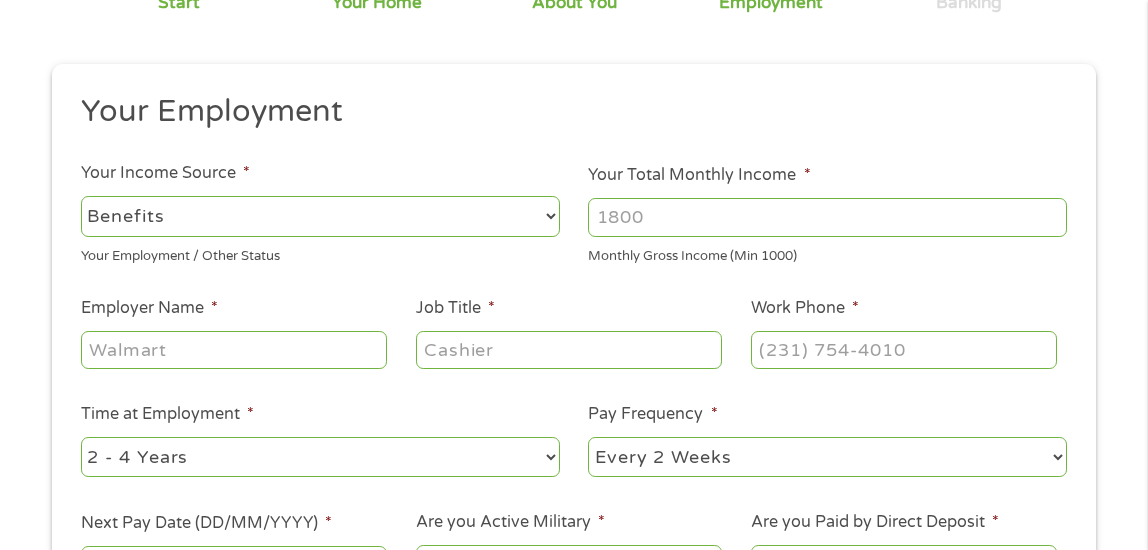 click on "--- Choose one --- Employment Self Employed Benefits" at bounding box center [320, 216] 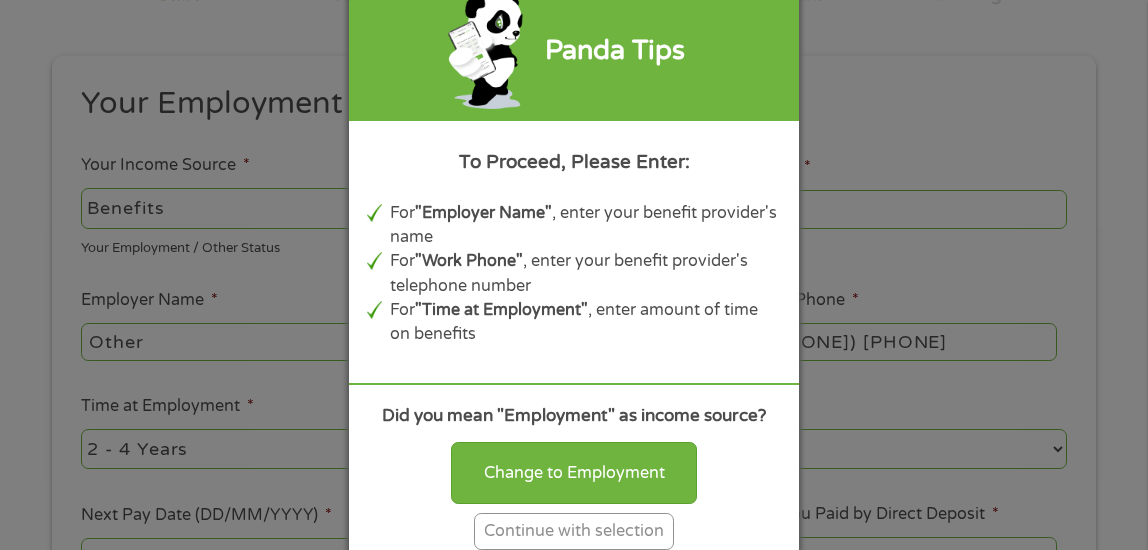 scroll, scrollTop: 200, scrollLeft: 0, axis: vertical 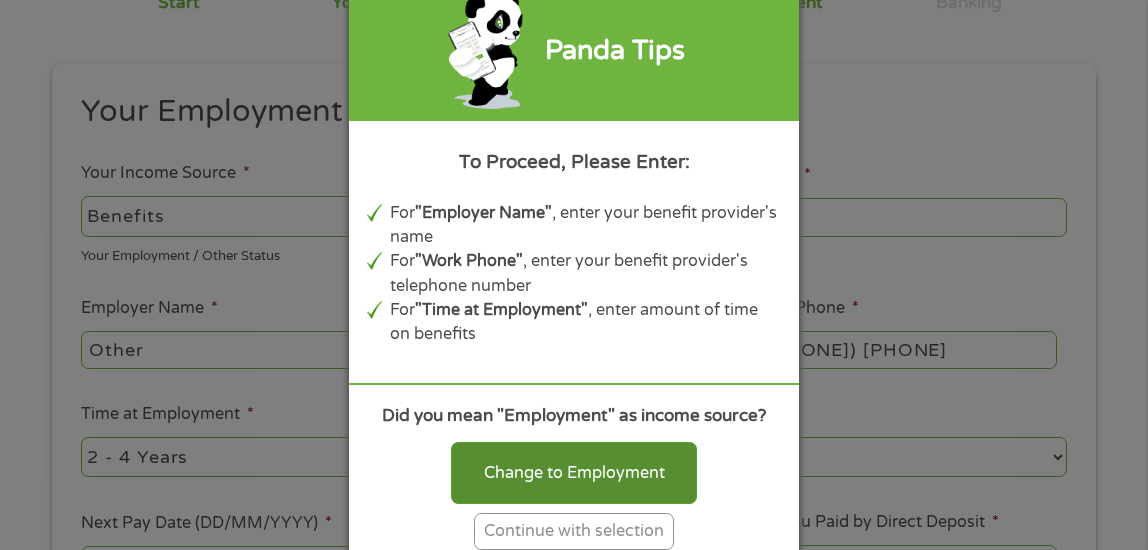 click on "Change to Employment" at bounding box center [574, 473] 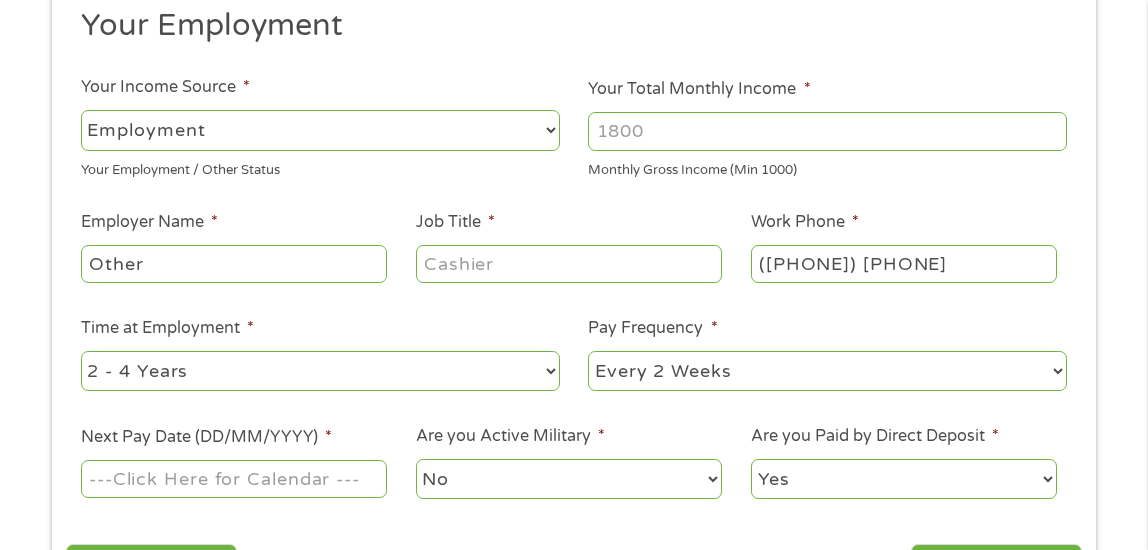 scroll, scrollTop: 200, scrollLeft: 0, axis: vertical 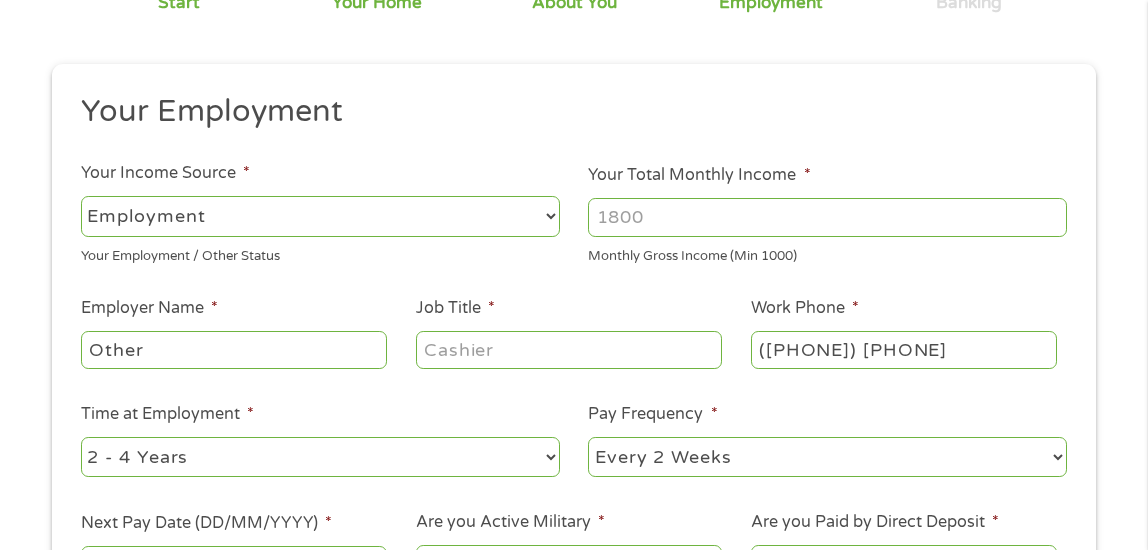 drag, startPoint x: 722, startPoint y: 219, endPoint x: 577, endPoint y: 215, distance: 145.05516 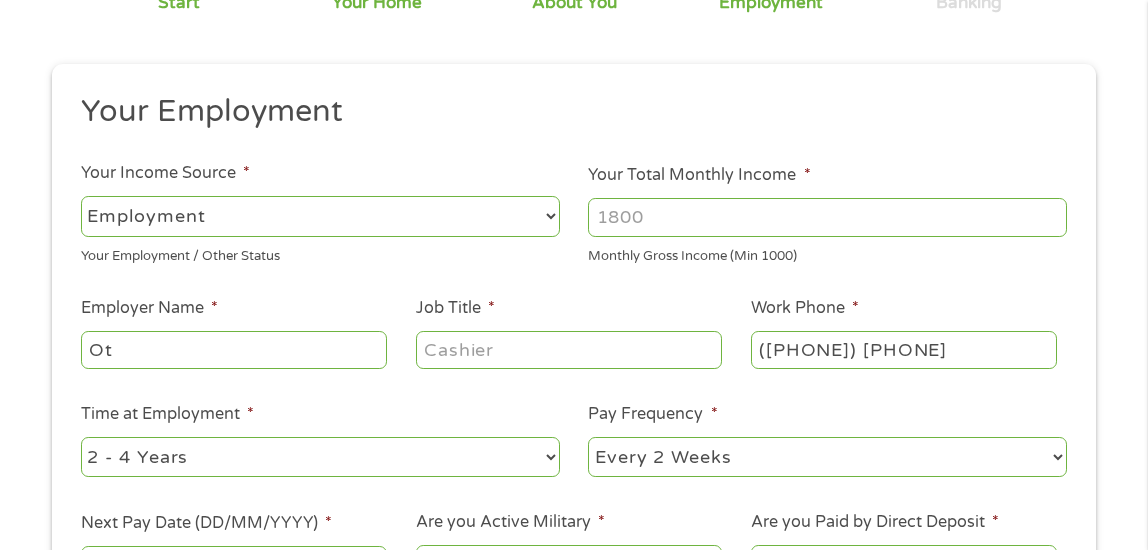type on "O" 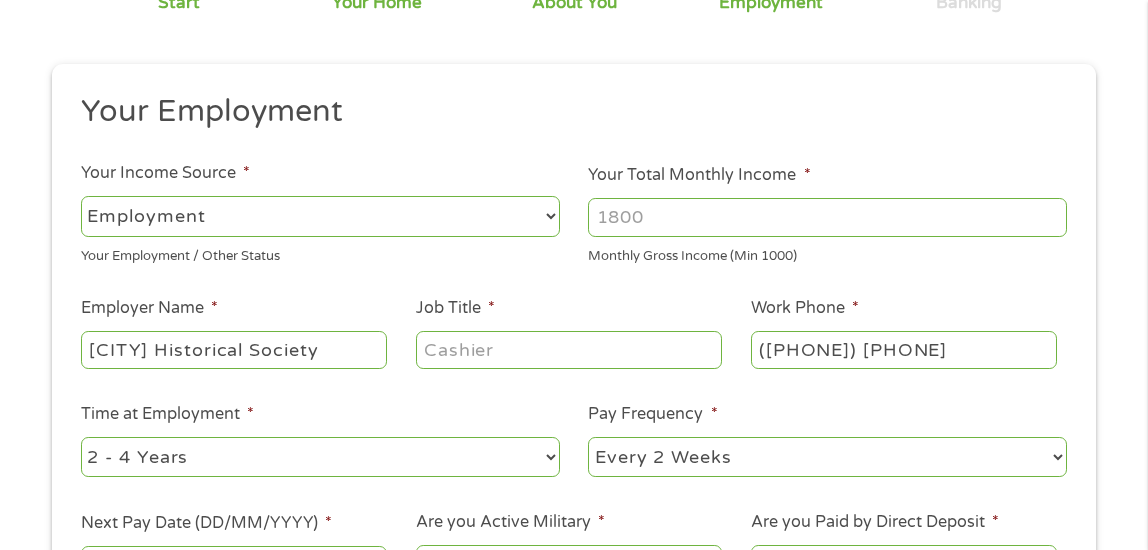 type on "[CITY] Historical Society" 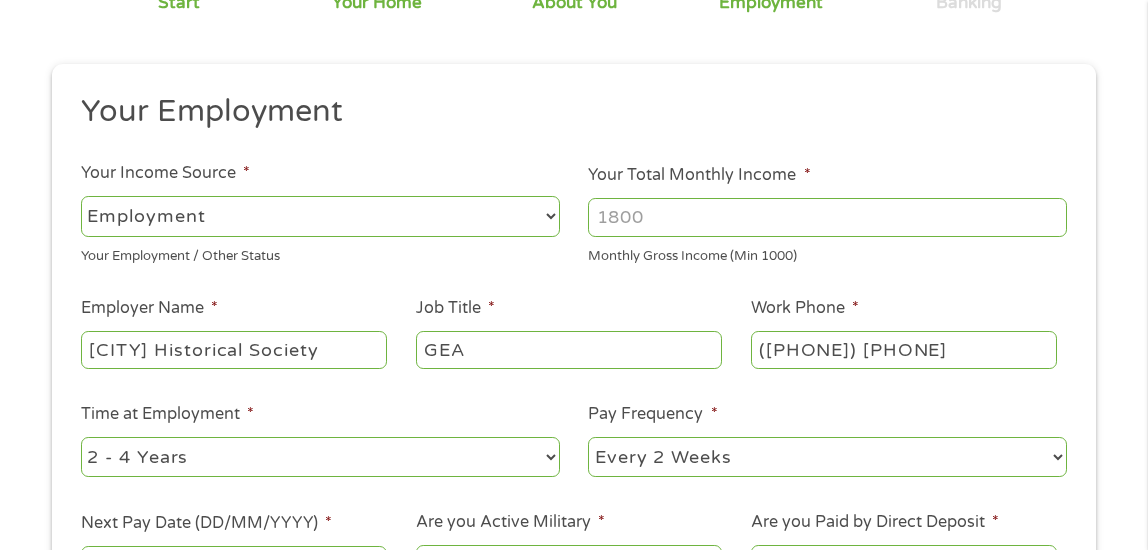 type on "GEA" 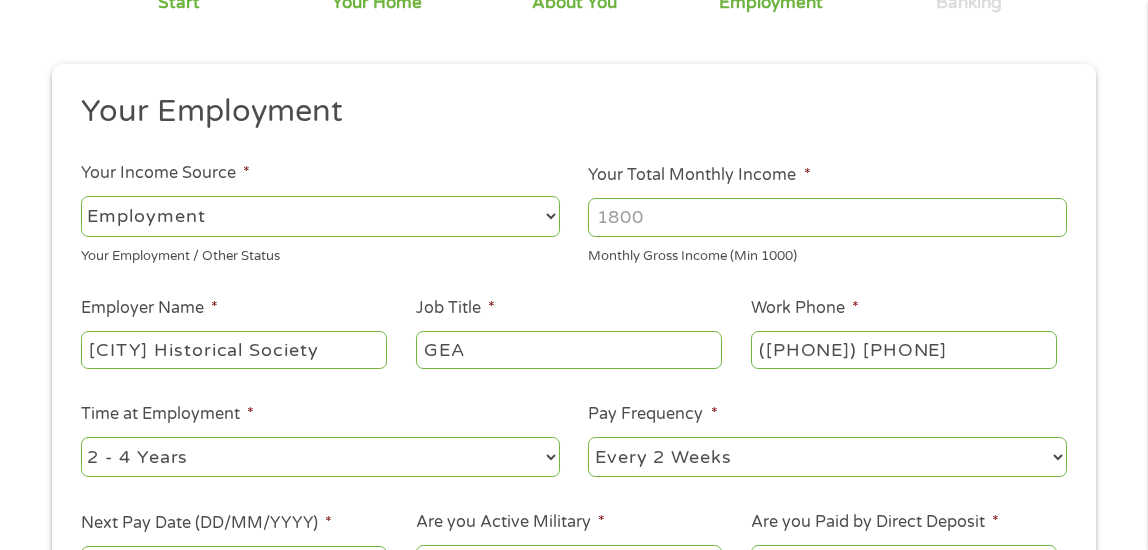 type on "([PHONE]) [PHONE]" 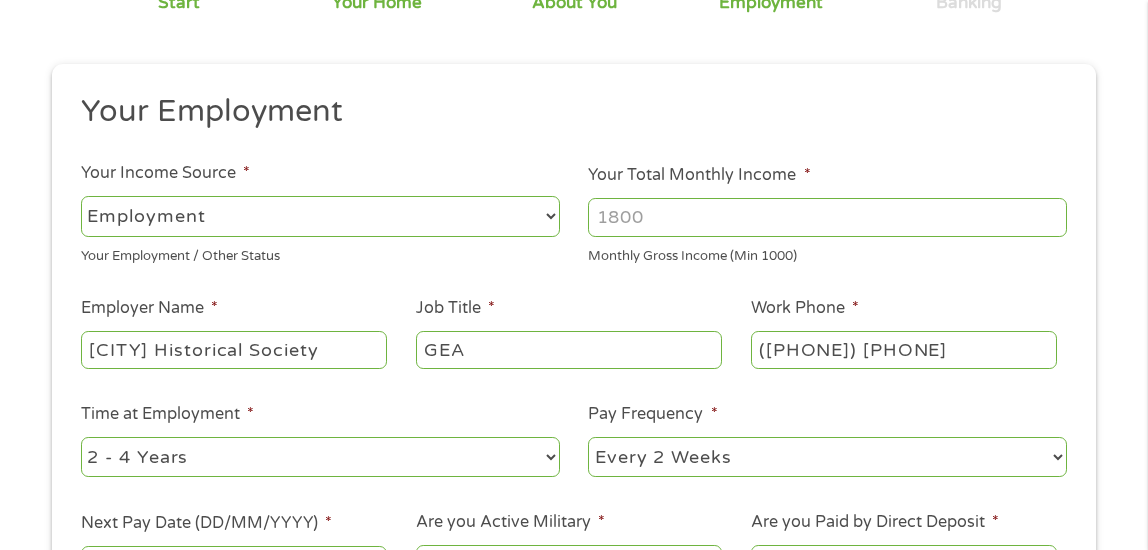 click on "--- Choose one --- 1 Year or less 1 - 2 Years 2 - 4 Years Over 4 Years" at bounding box center [320, 457] 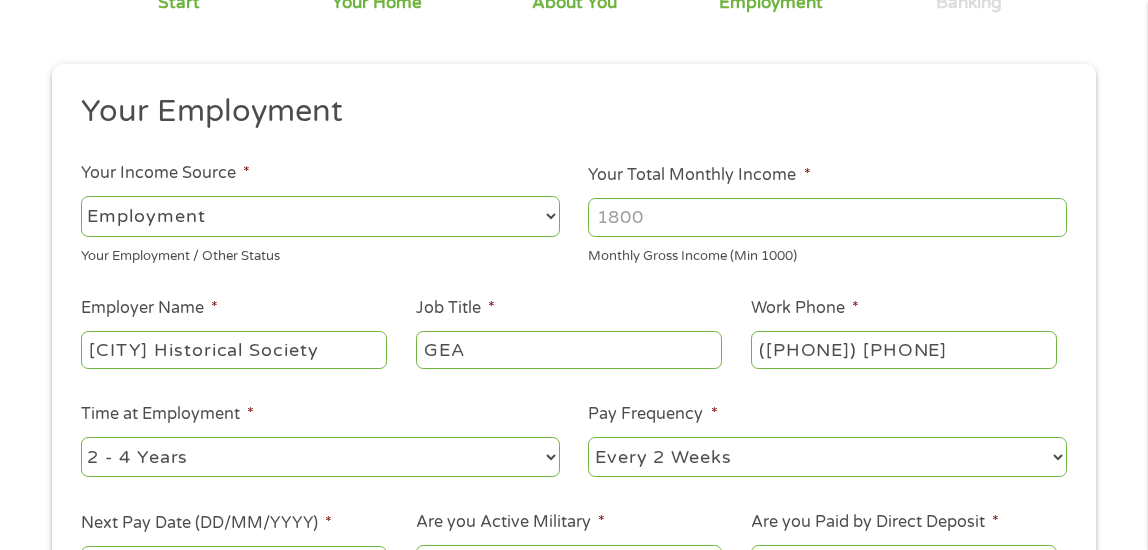 select on "60months" 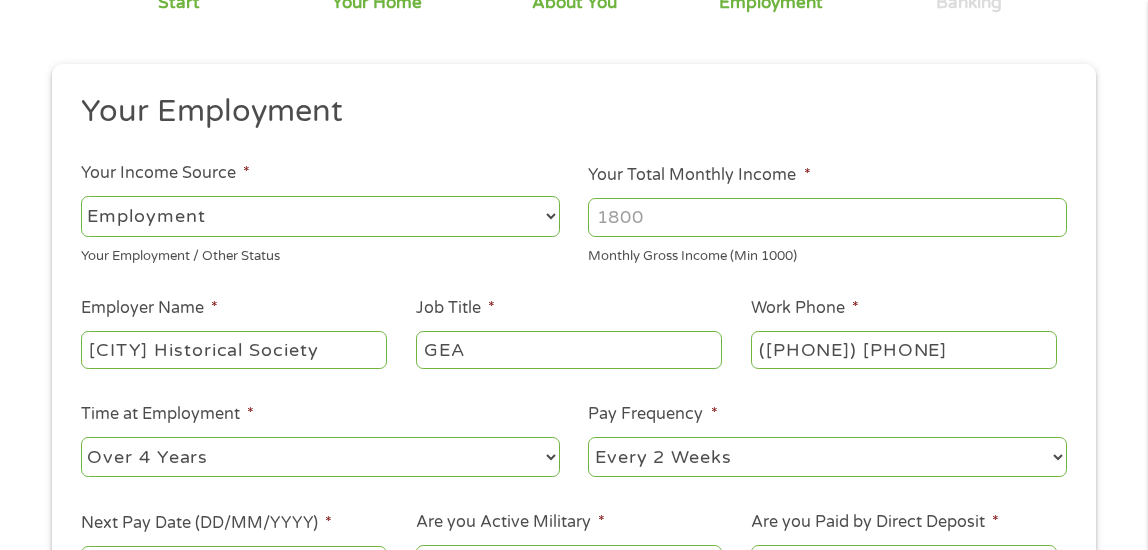 click on "--- Choose one --- 1 Year or less 1 - 2 Years 2 - 4 Years Over 4 Years" at bounding box center (320, 457) 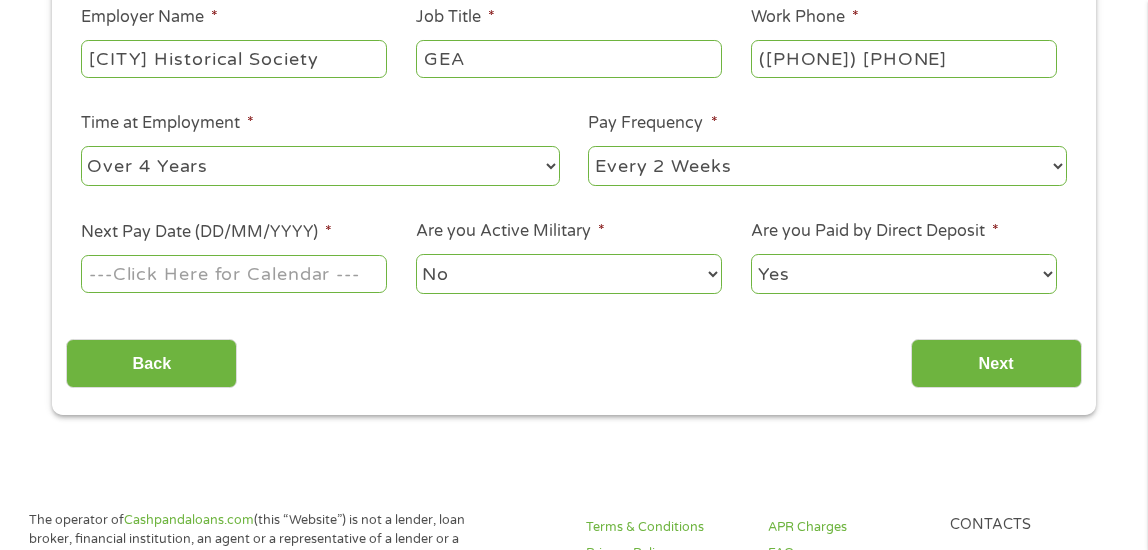 scroll, scrollTop: 500, scrollLeft: 0, axis: vertical 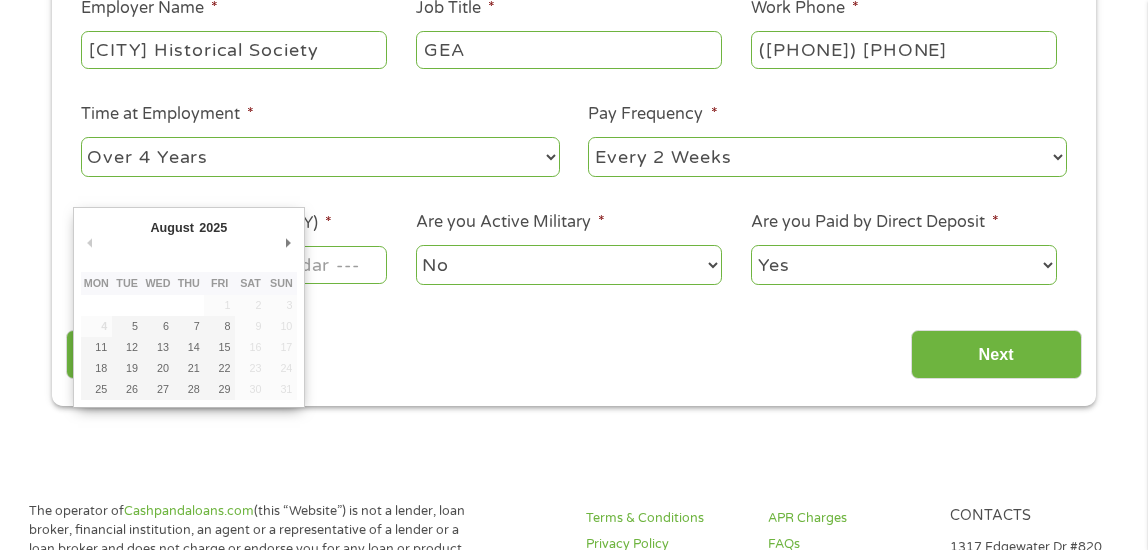 click on "This field is hidden when viewing the form gclid EAIaIQobChMIhImjycLxjgMVWjYIBR2WXDd8EAAYBCAAEgInsPD_BwE This field is hidden when viewing the form Referrer https://www.cashpandaloans.com/apply/?medium=adwords&source=adwords&campaign=[NUMBER]&adgroup=[NUMBER]&creative=[NUMBER]&position=&keyword=need money now loan&utm_term=searchterm&matchtype=p&device=c&network=s&gad_source=5&gad_campaignid=[NUMBER]&gclid=EAIaIQobChMIhImjycLxjgMVWjYIBR2WXDd8EAAYBCAAEgInsPD_BwE This field is hidden when viewing the form Source adwords This field is hidden when viewing the form Campaign [NUMBER] Medium adwords" at bounding box center (574, 884) 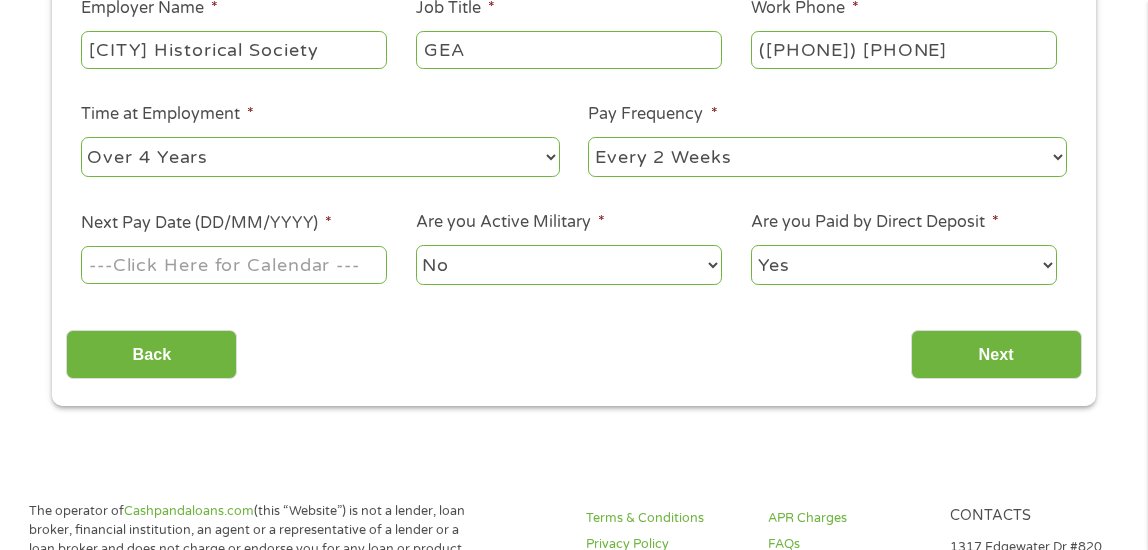 click on "Next Pay Date (DD/MM/YYYY) *" at bounding box center [234, 265] 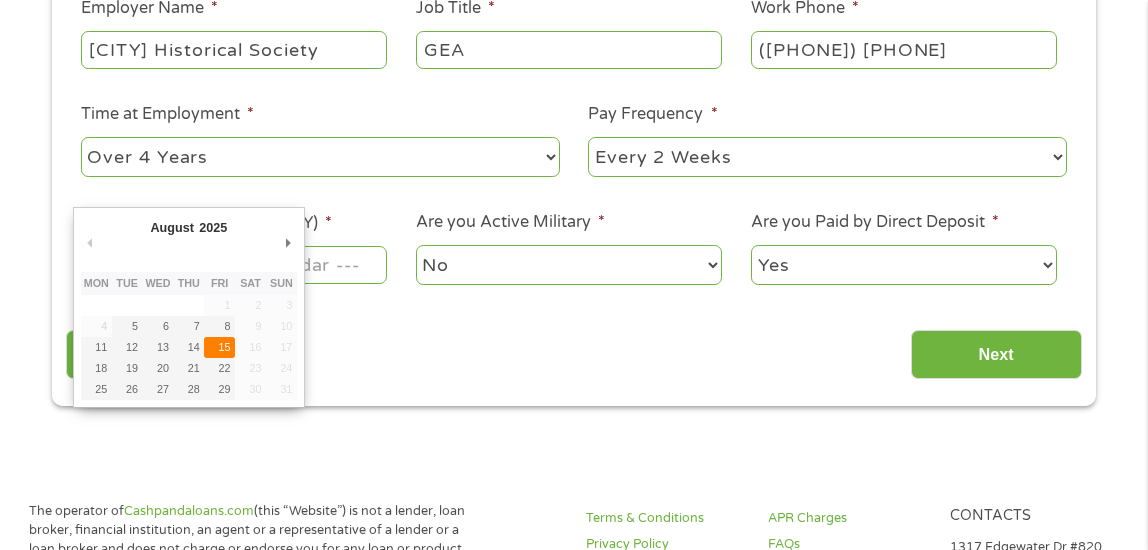 type on "15/08/2025" 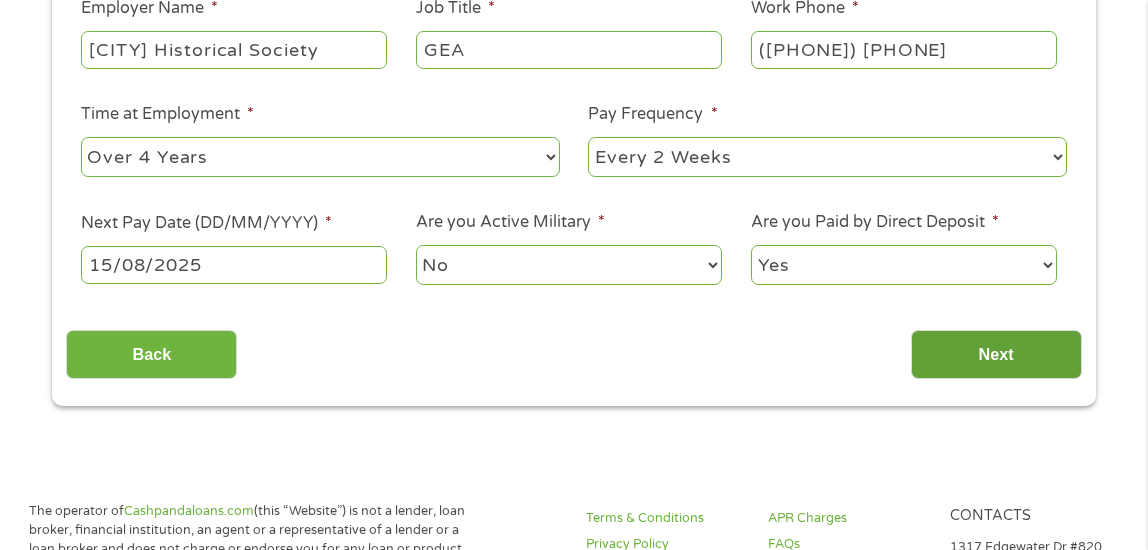 click on "Next" at bounding box center [996, 354] 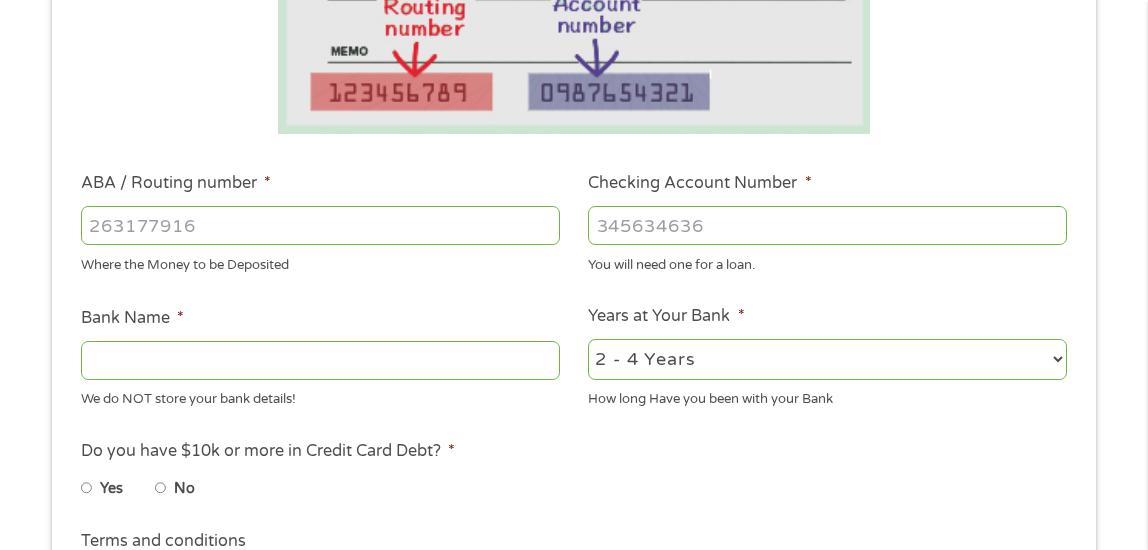 scroll, scrollTop: 8, scrollLeft: 8, axis: both 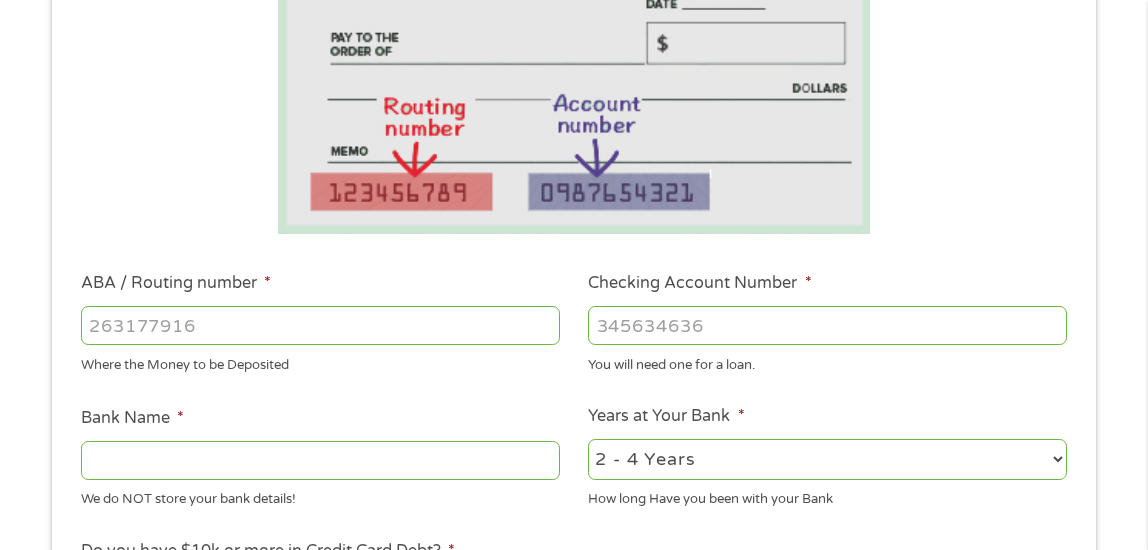 click on "ABA / Routing number *" at bounding box center [320, 325] 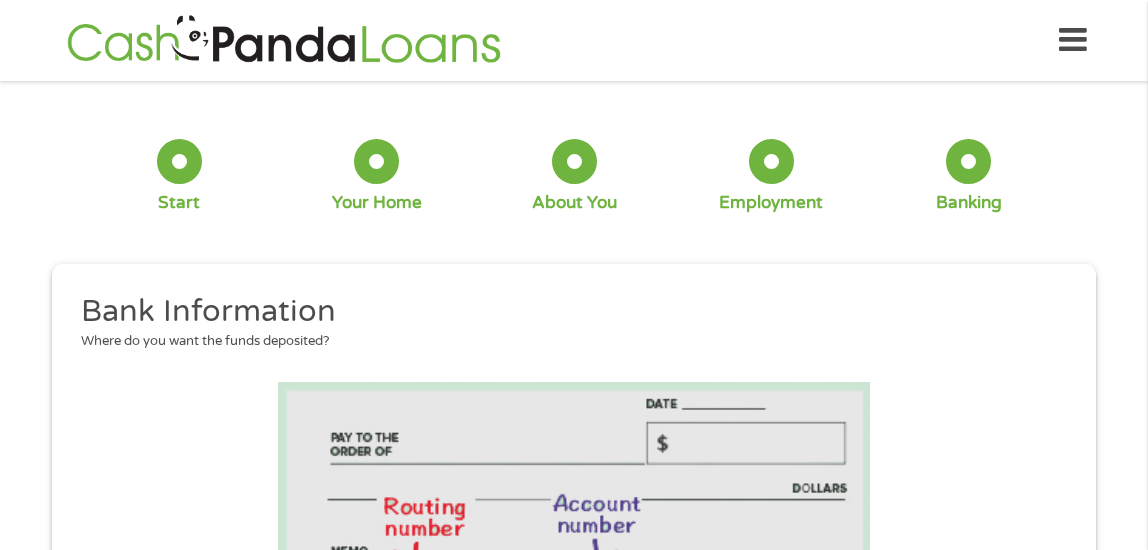 scroll, scrollTop: 0, scrollLeft: 0, axis: both 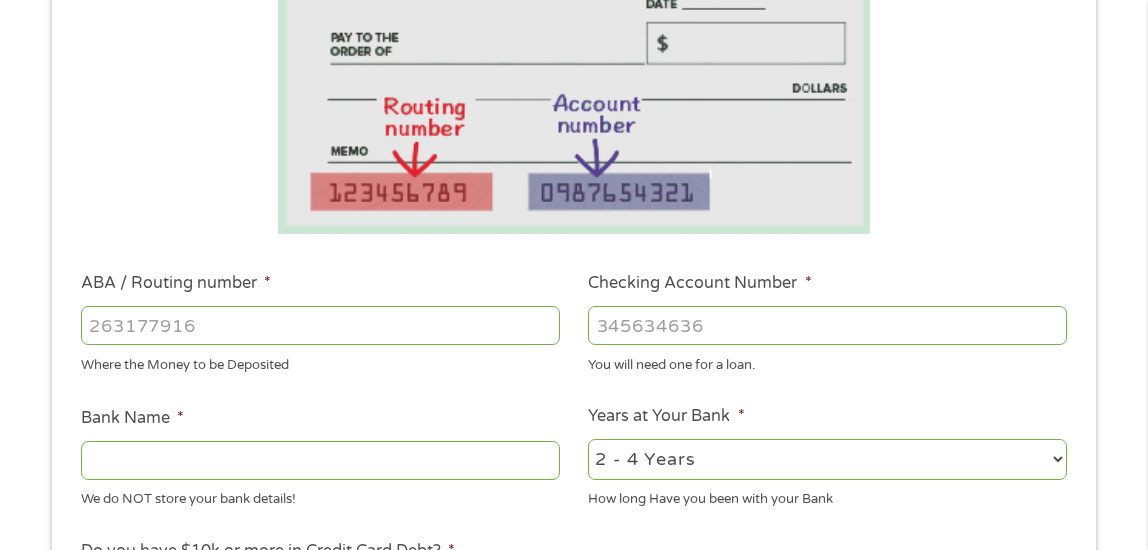 click on "ABA / Routing number *" at bounding box center (320, 325) 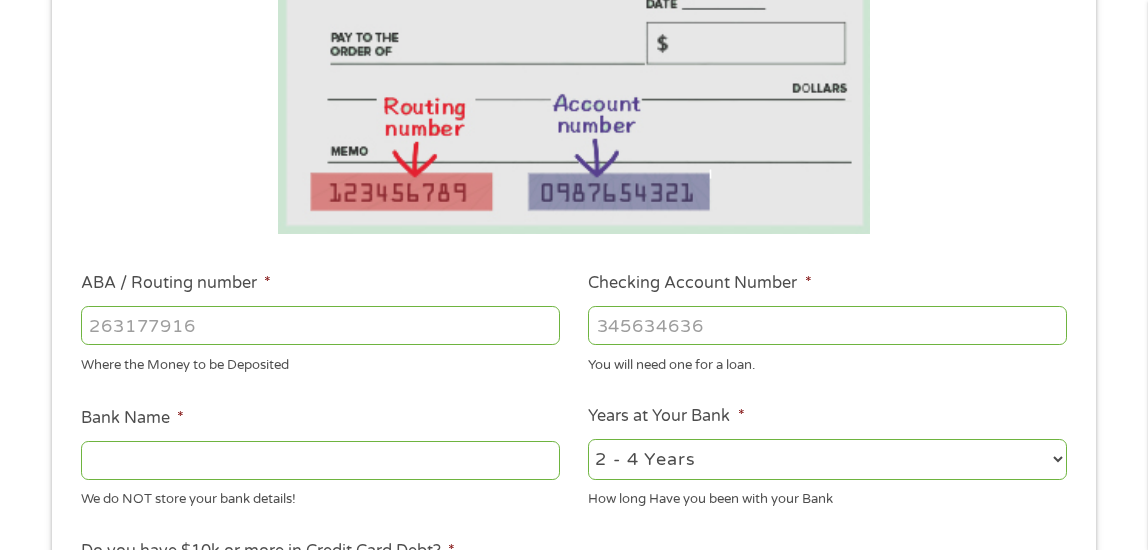 type on "[NUMBER]" 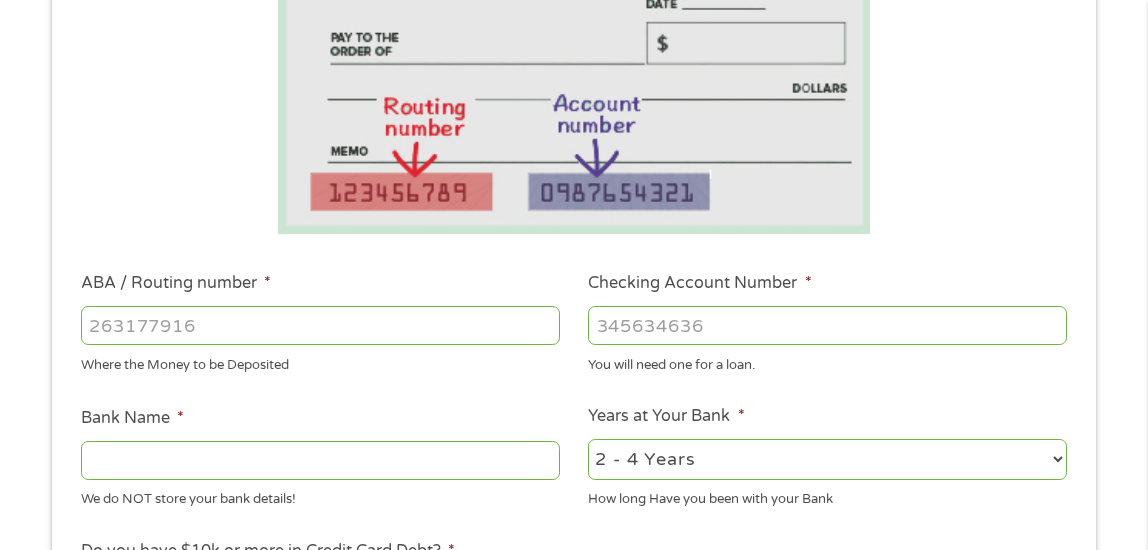 type on "[BANK_NAME]" 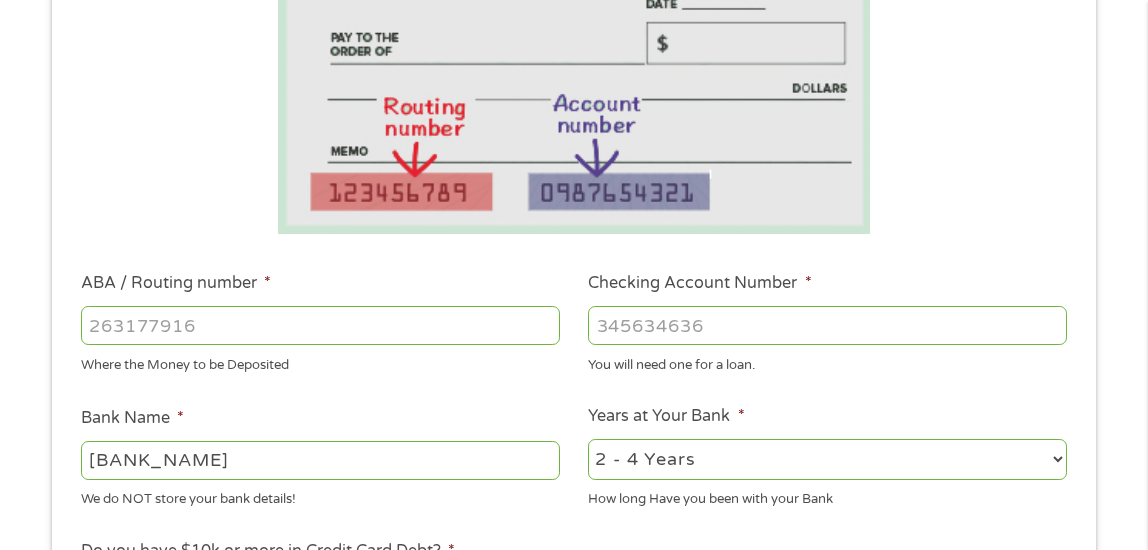type on "[NUMBER]" 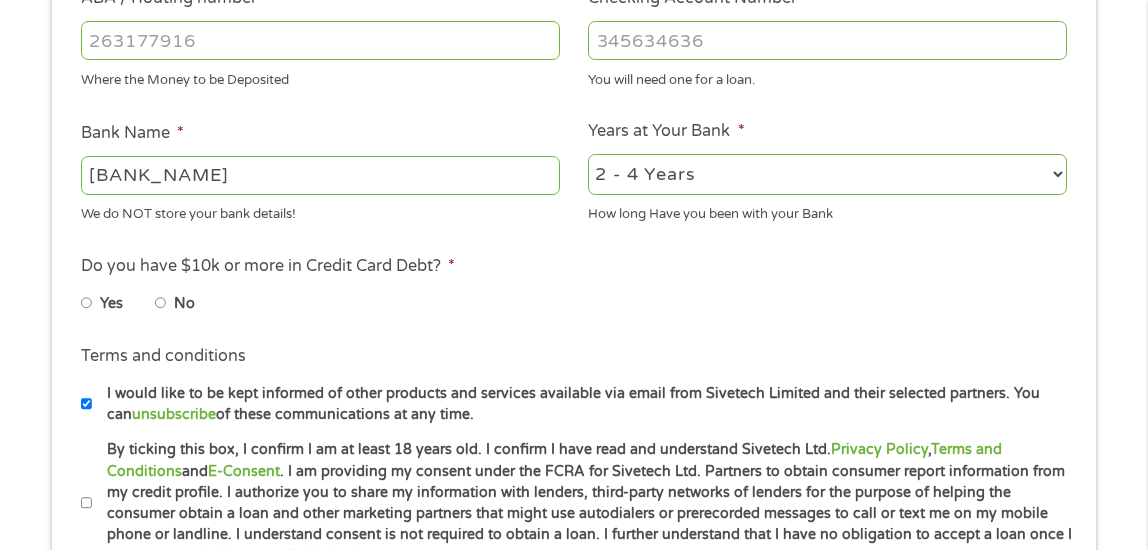 scroll, scrollTop: 900, scrollLeft: 0, axis: vertical 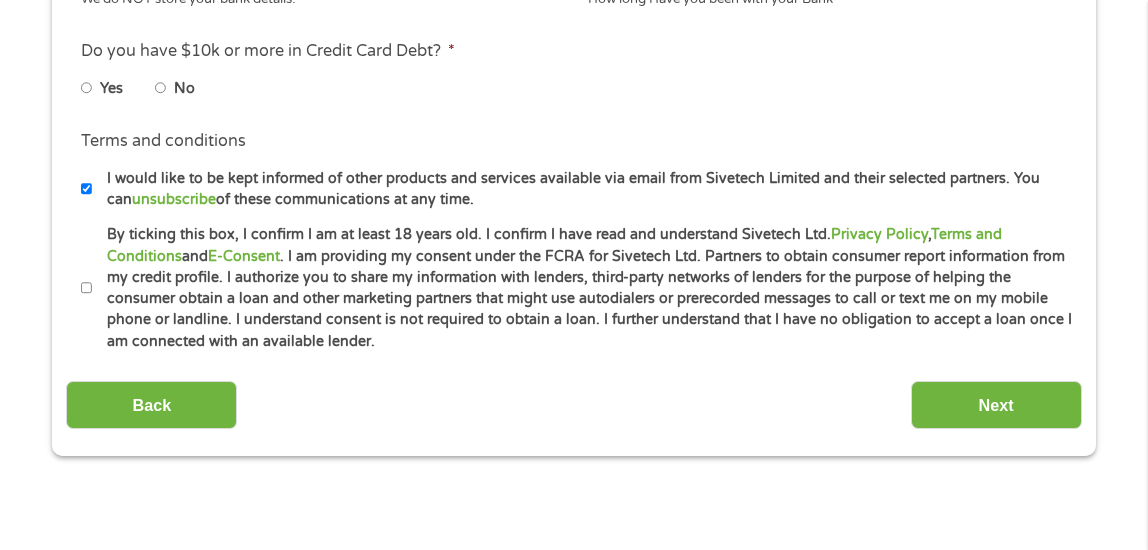 type on "[NUMBER]" 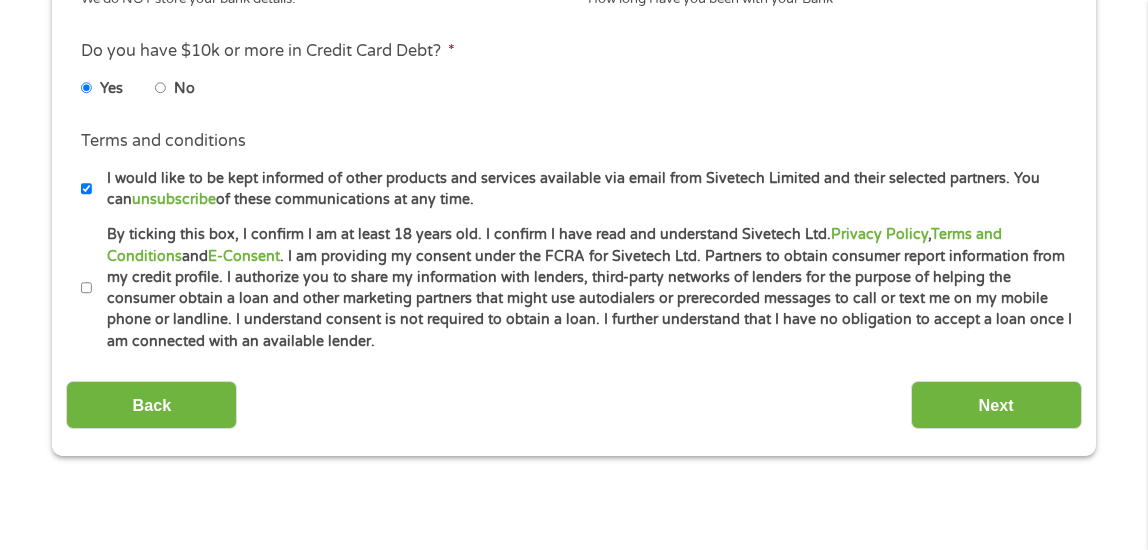 click on "By ticking this box, I confirm I am at least 18 years old. I confirm I have read and understand Sivetech Ltd.  Privacy Policy ,  Terms and Conditions  and  E-Consent . I am providing my consent under the FCRA for Sivetech Ltd. Partners to obtain consumer report information from my credit profile. I authorize you to share my information with lenders, third-party networks of lenders for the purpose of helping the consumer obtain a loan and other marketing partners that might use autodialers or prerecorded messages to call or text me on my mobile phone or landline. I understand consent is not required to obtain a loan. I further understand that I have no obligation to accept a loan once I am connected with an available lender." at bounding box center [87, 288] 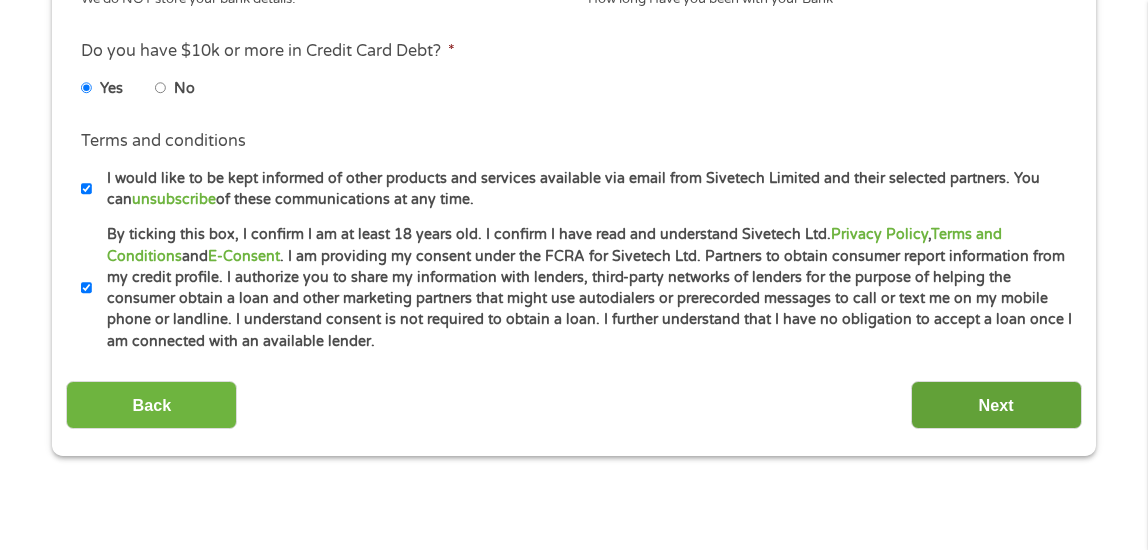 click on "Next" at bounding box center [996, 405] 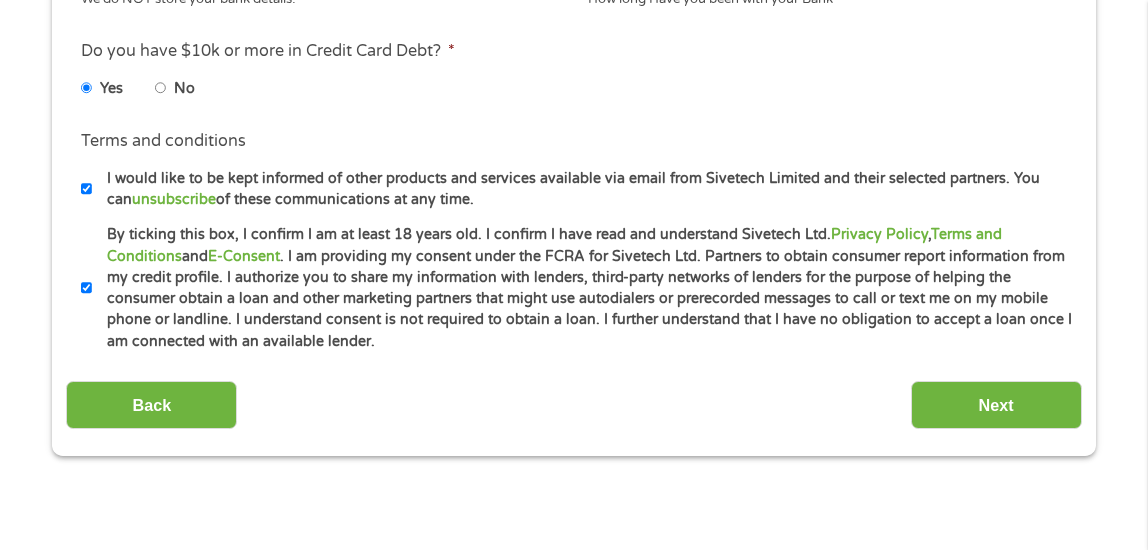 scroll, scrollTop: 8, scrollLeft: 8, axis: both 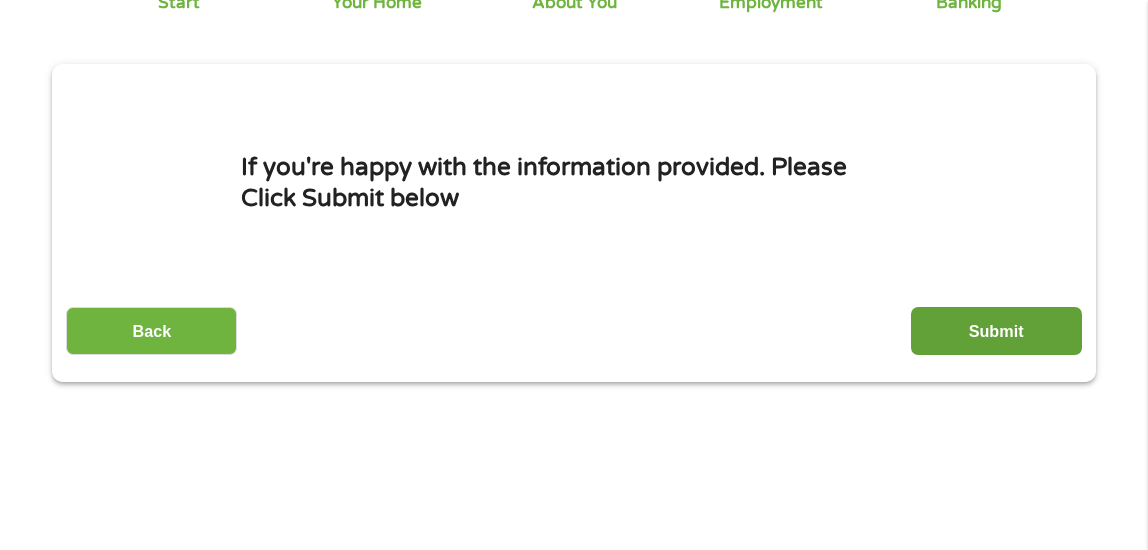 click on "Submit" at bounding box center (996, 331) 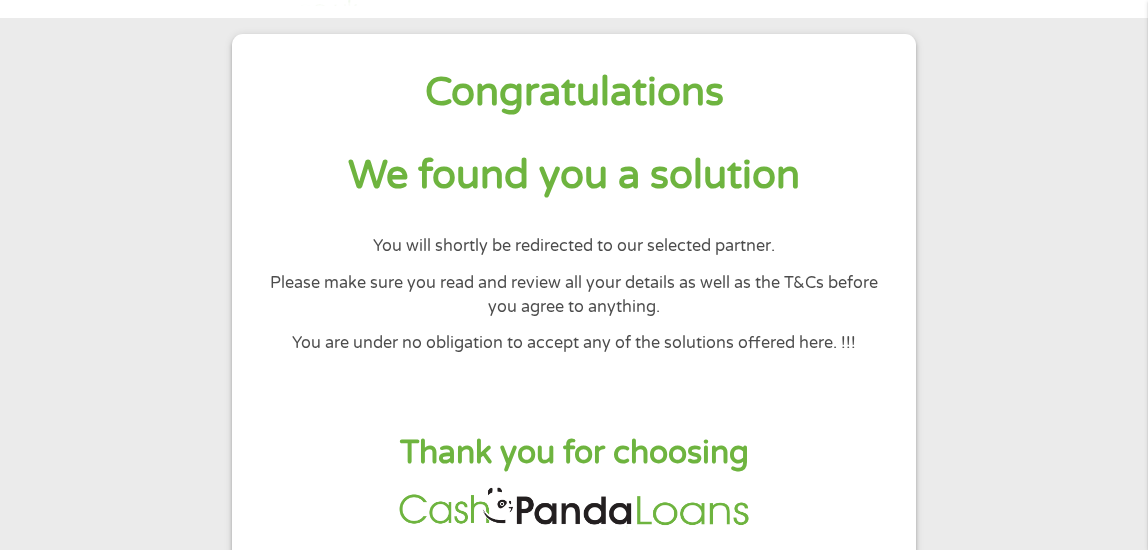 scroll, scrollTop: 0, scrollLeft: 0, axis: both 